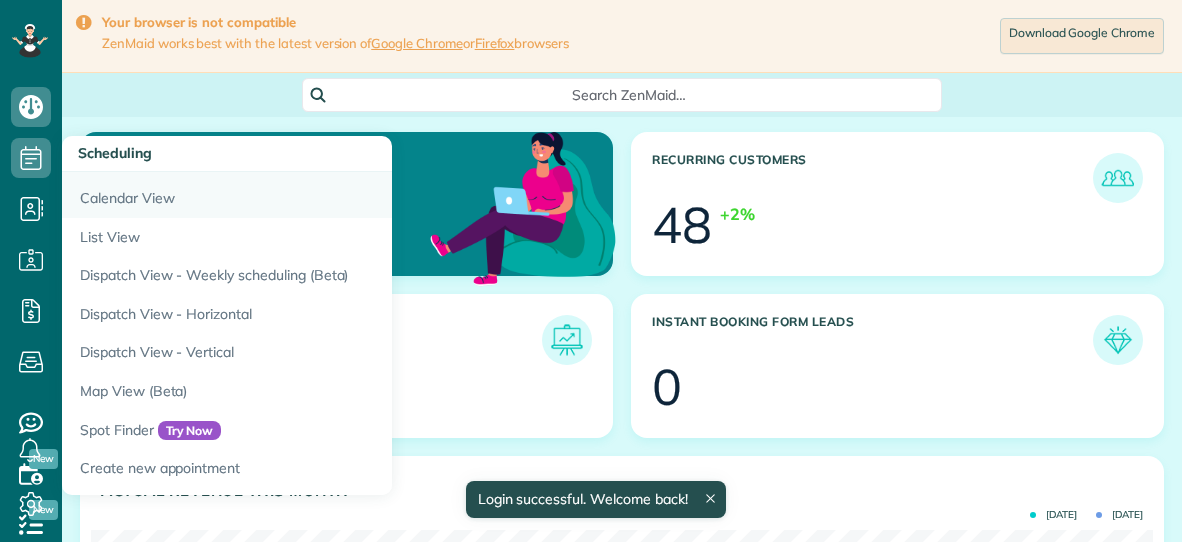 scroll, scrollTop: 0, scrollLeft: 0, axis: both 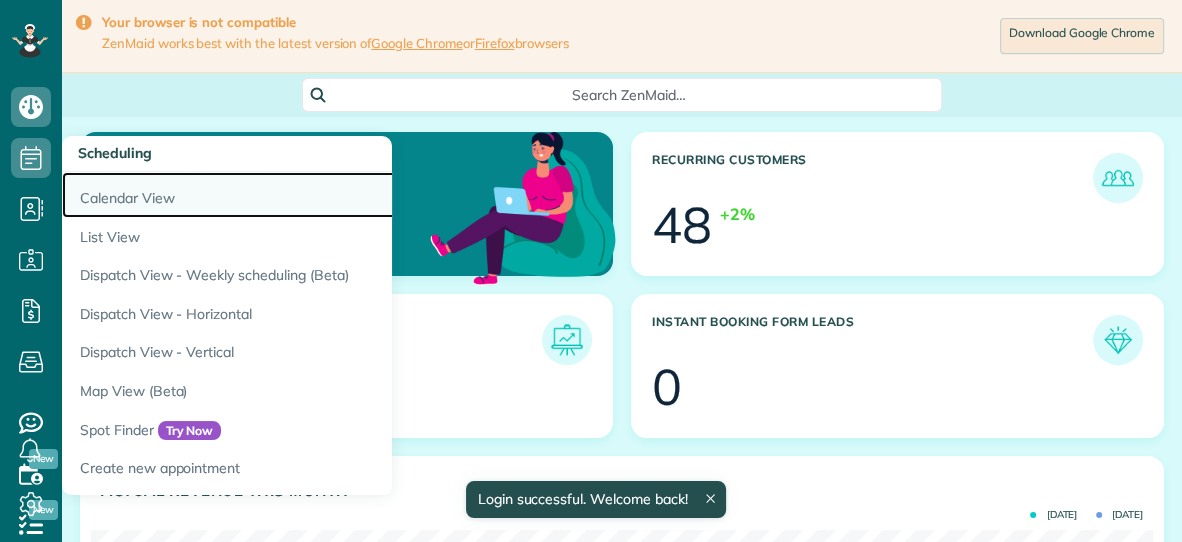 click on "Calendar View" at bounding box center (312, 195) 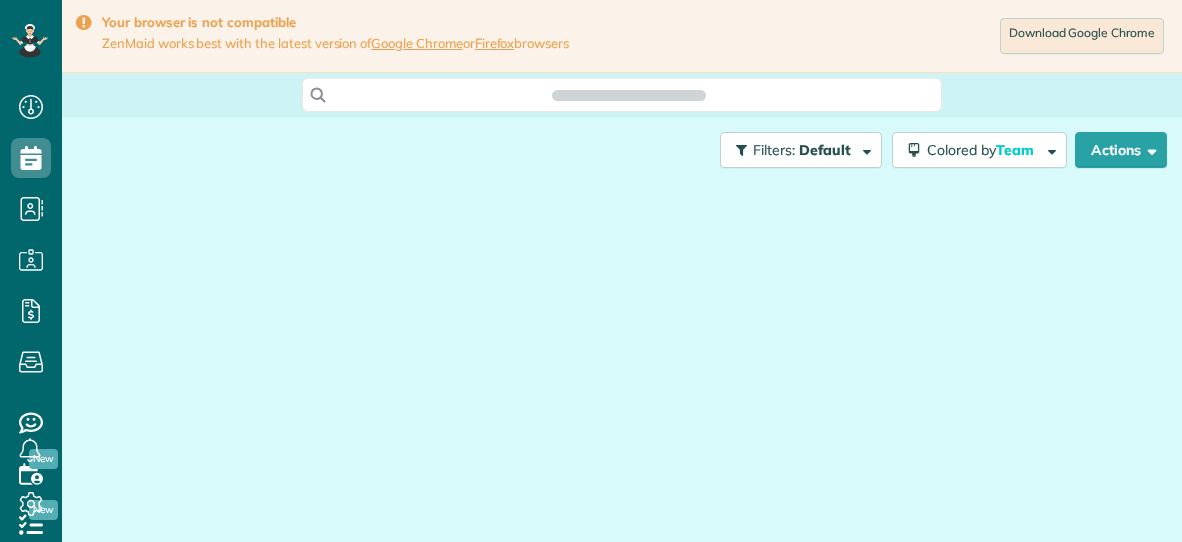 scroll, scrollTop: 0, scrollLeft: 0, axis: both 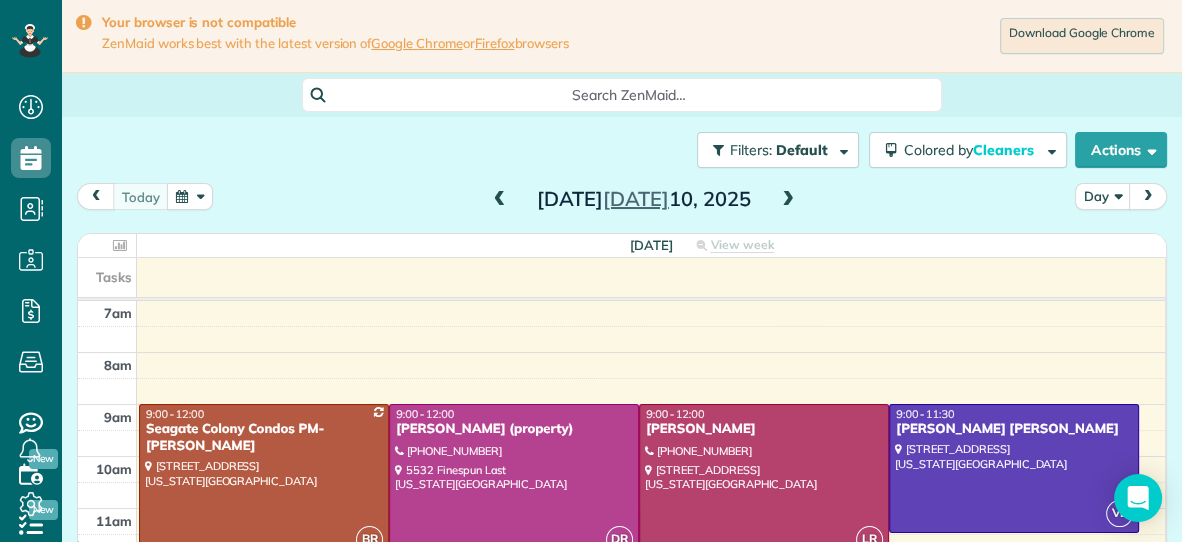 click on "[DATE]
View week $0.00 15.5  Man Hours 6  Appointments 0% Paid All Assigned" at bounding box center [651, 245] 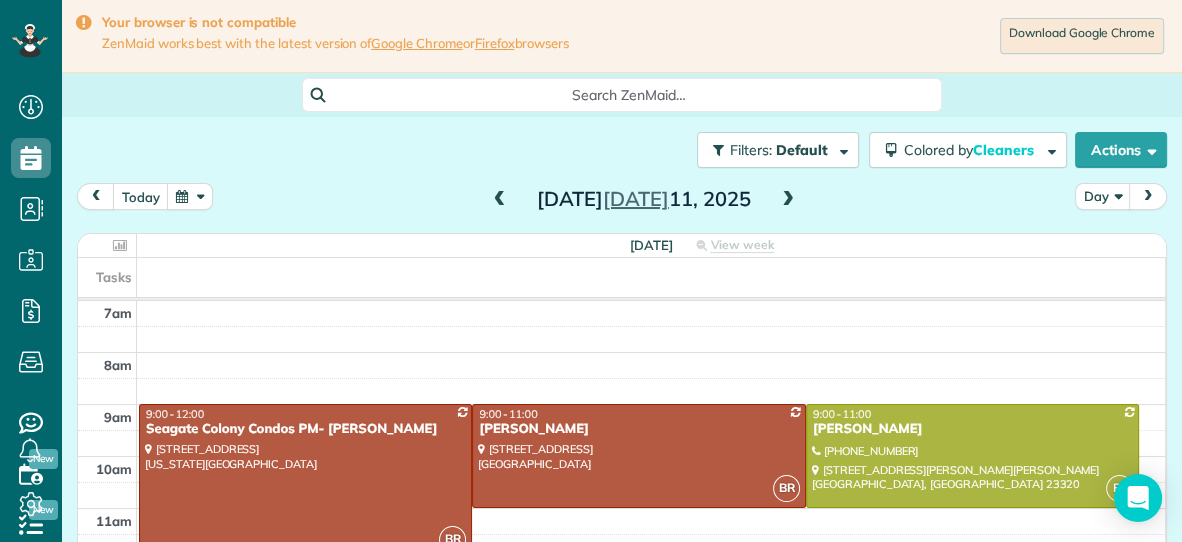 scroll, scrollTop: 98, scrollLeft: 0, axis: vertical 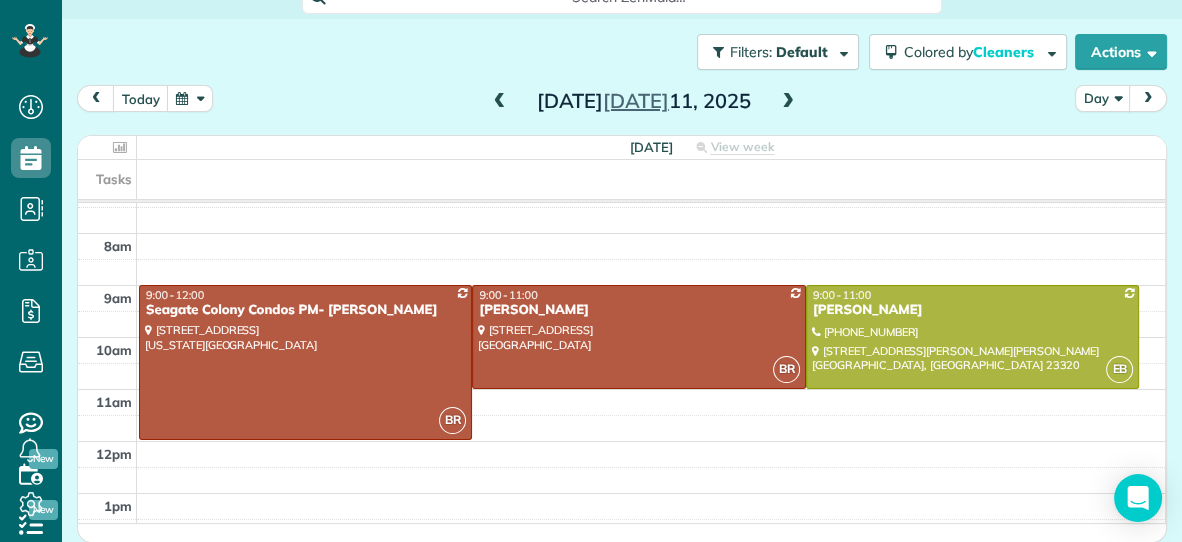 click at bounding box center (788, 102) 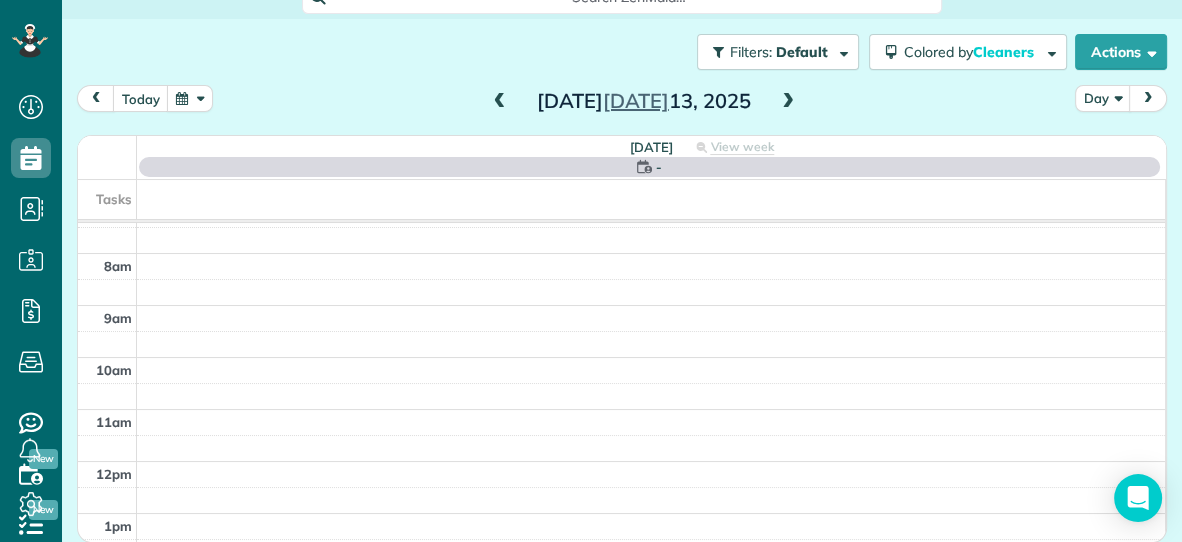 scroll, scrollTop: 0, scrollLeft: 0, axis: both 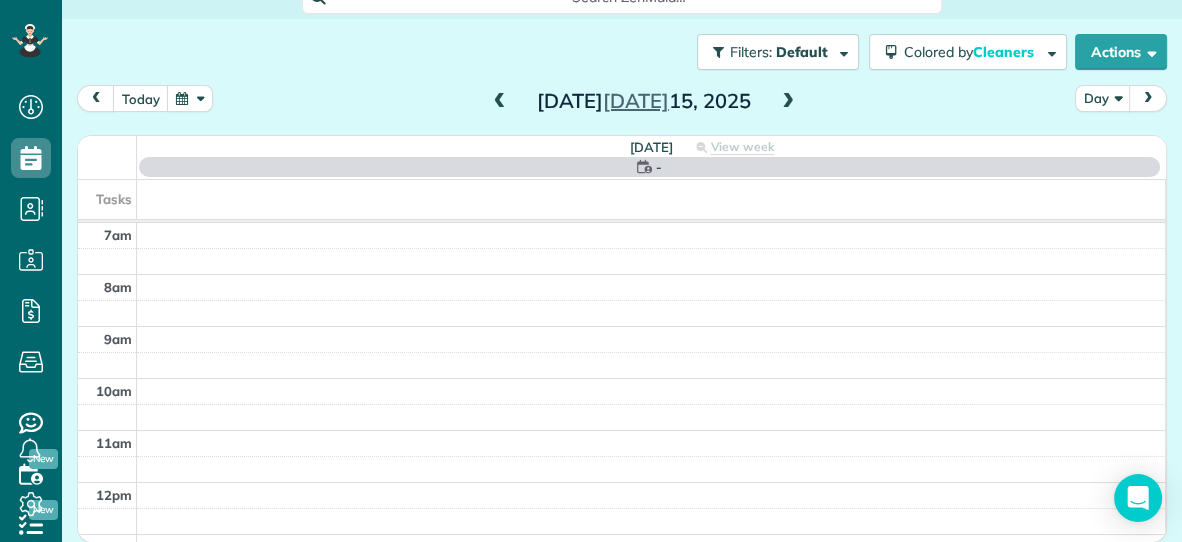 click at bounding box center (788, 102) 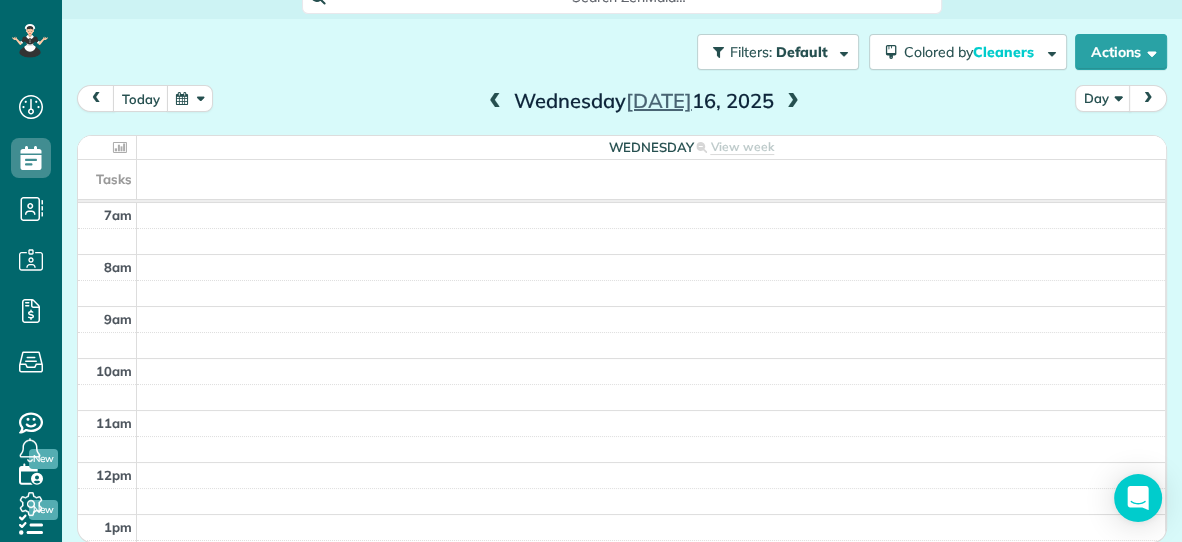 click at bounding box center [793, 102] 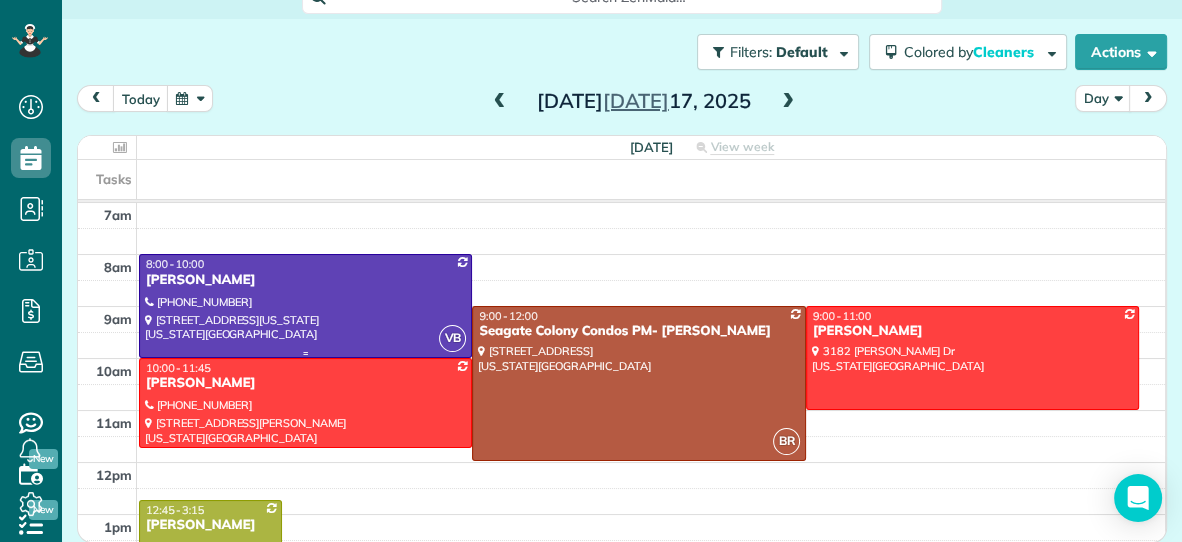 click at bounding box center (305, 305) 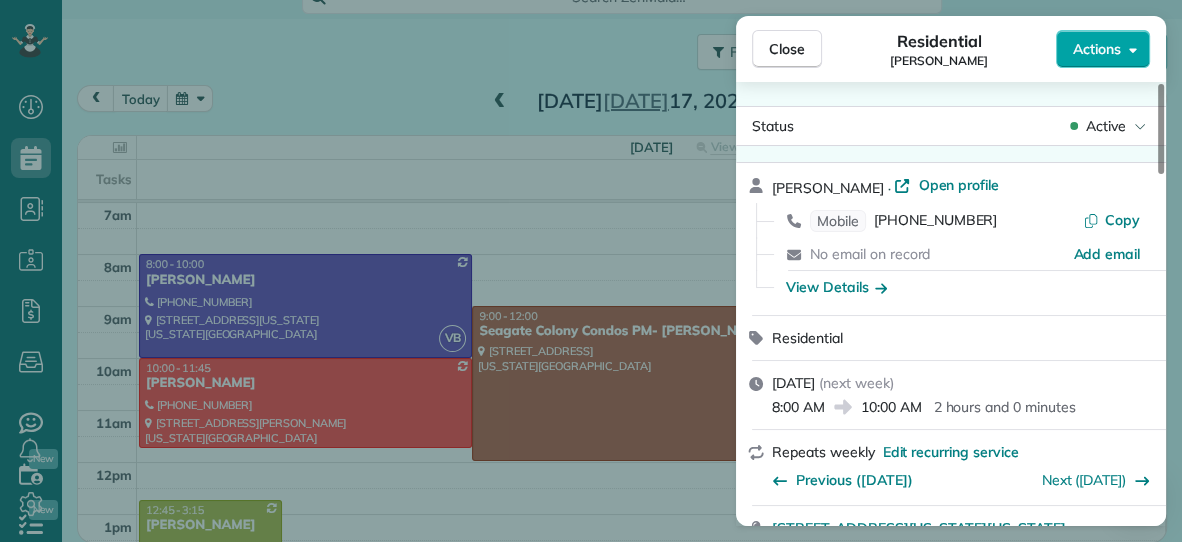 click on "Actions" at bounding box center [1097, 49] 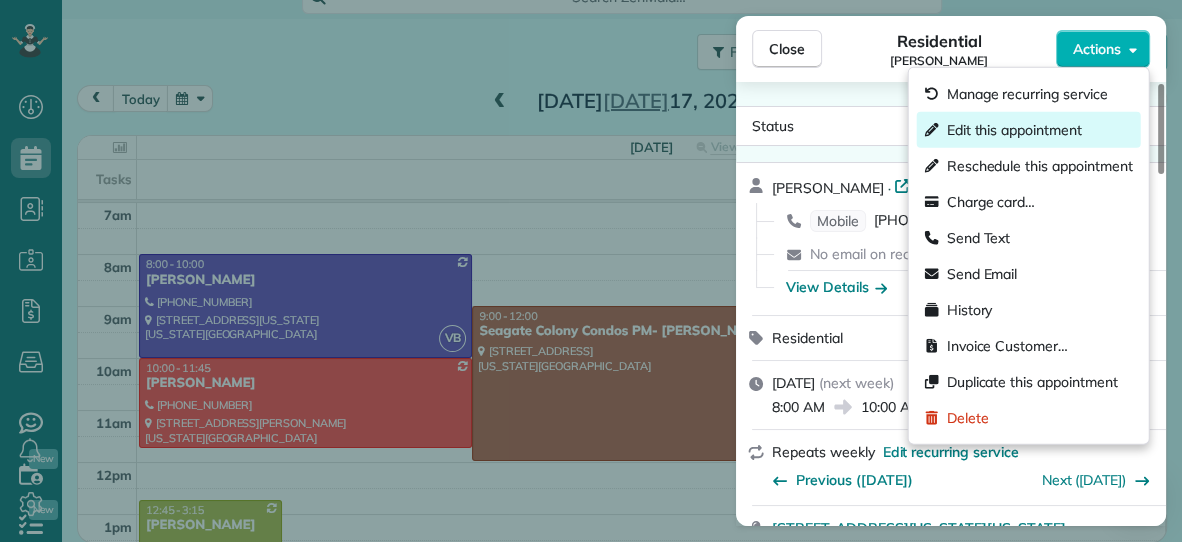 click on "Edit this appointment" at bounding box center [1014, 130] 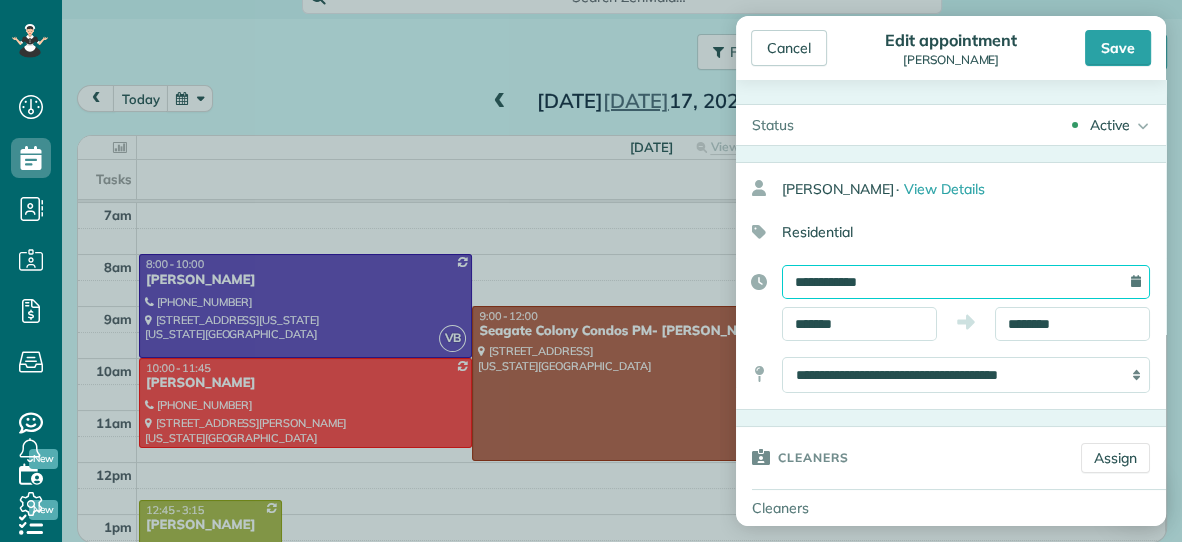 click on "**********" at bounding box center (966, 282) 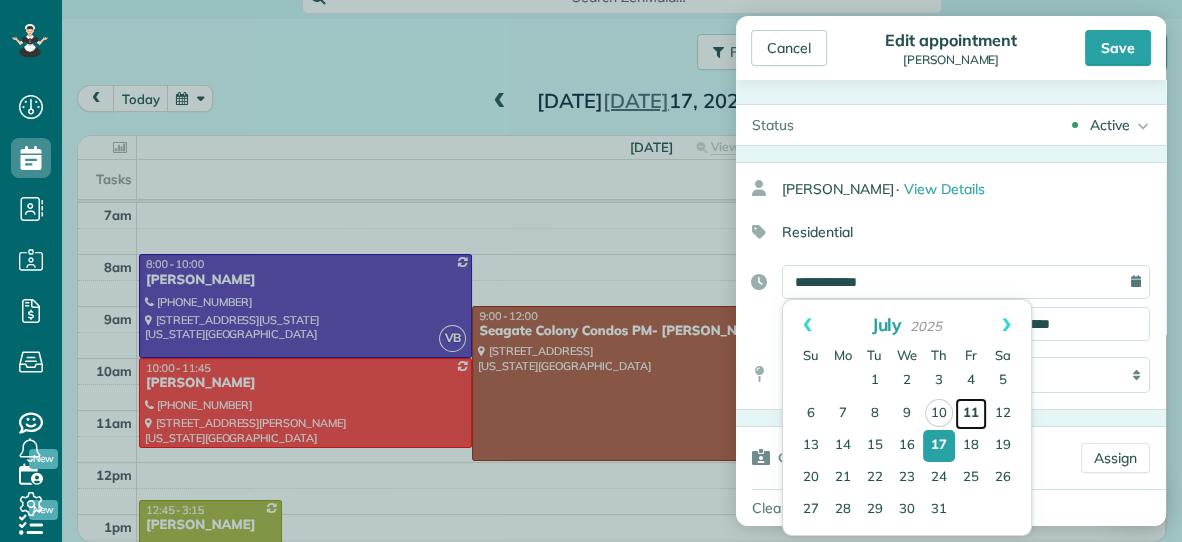 click on "11" at bounding box center (971, 414) 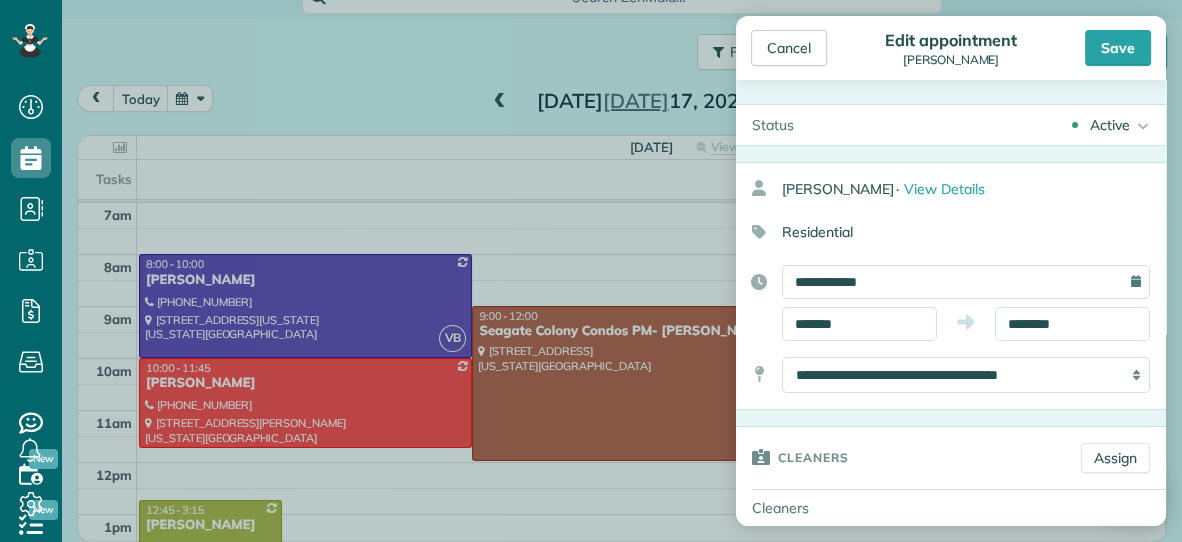 click on "Residential" at bounding box center [943, 232] 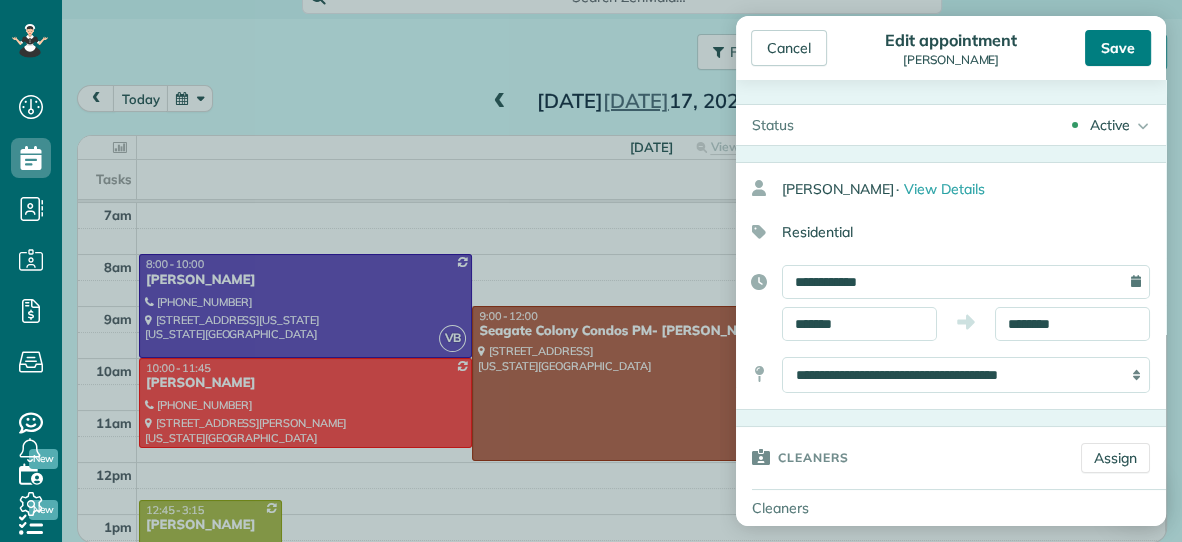 click on "Save" at bounding box center (1118, 48) 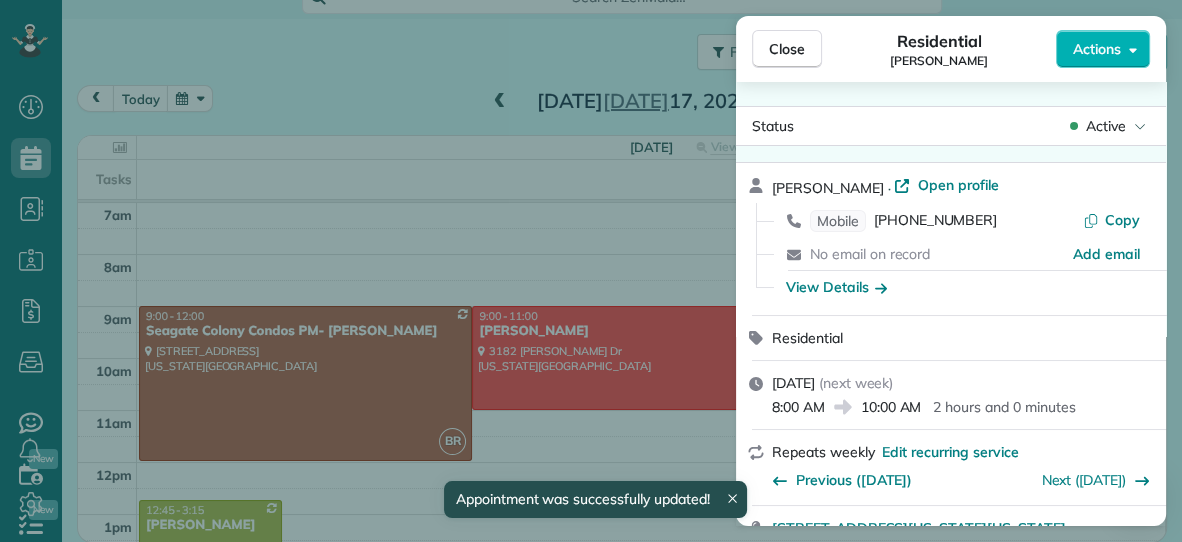 click on "Close" at bounding box center [787, 49] 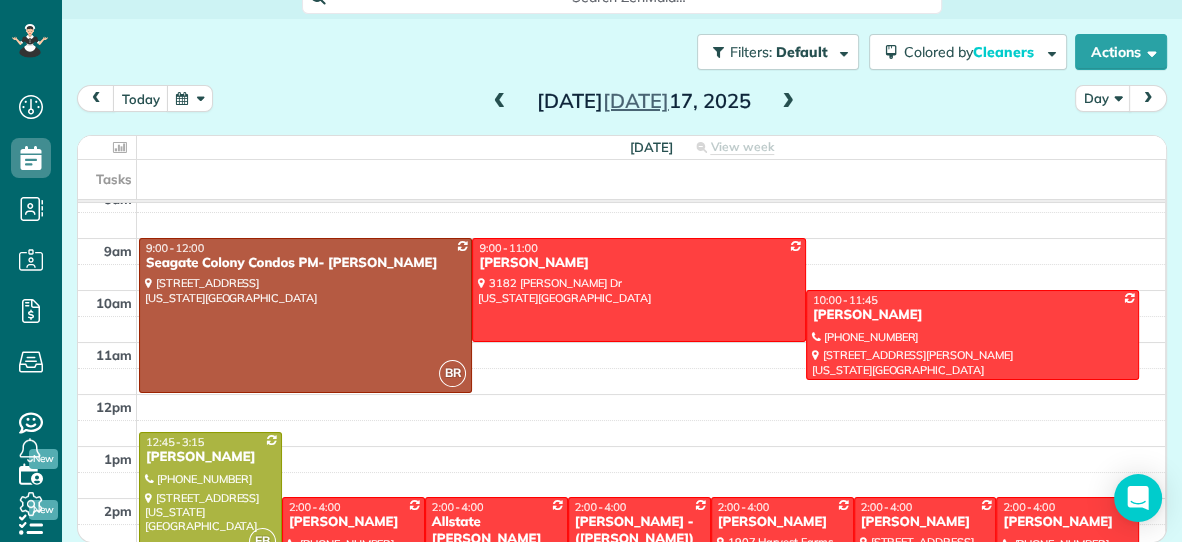 scroll, scrollTop: 64, scrollLeft: 0, axis: vertical 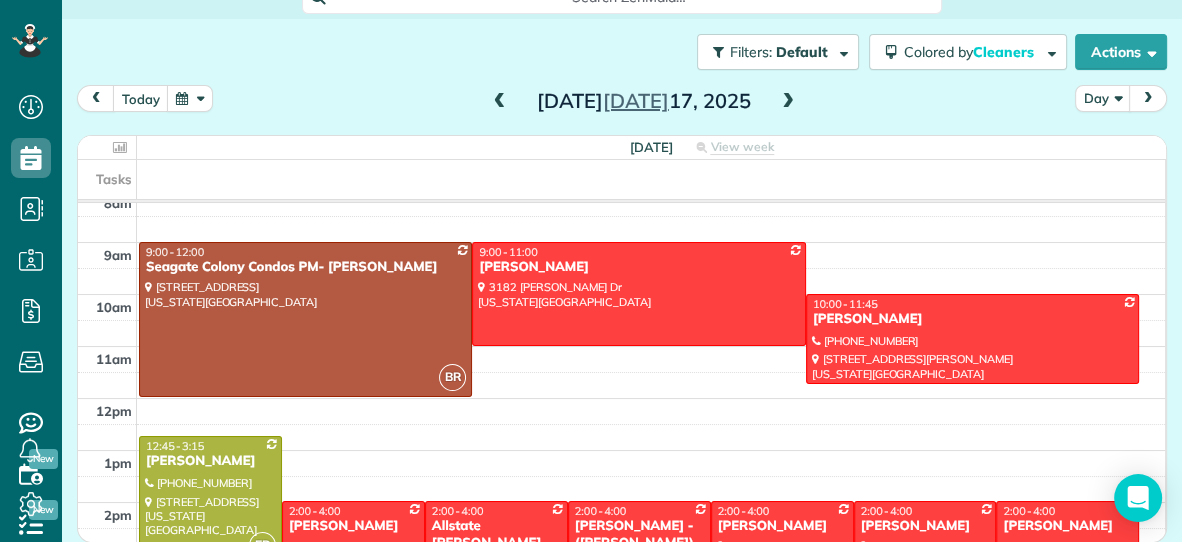 click at bounding box center (500, 102) 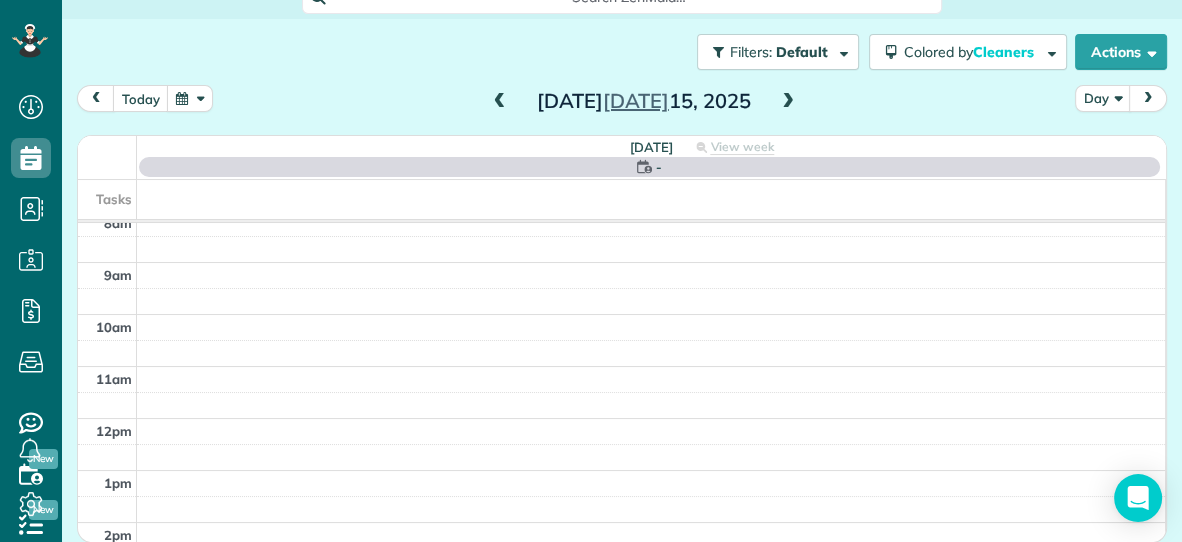 click at bounding box center (500, 102) 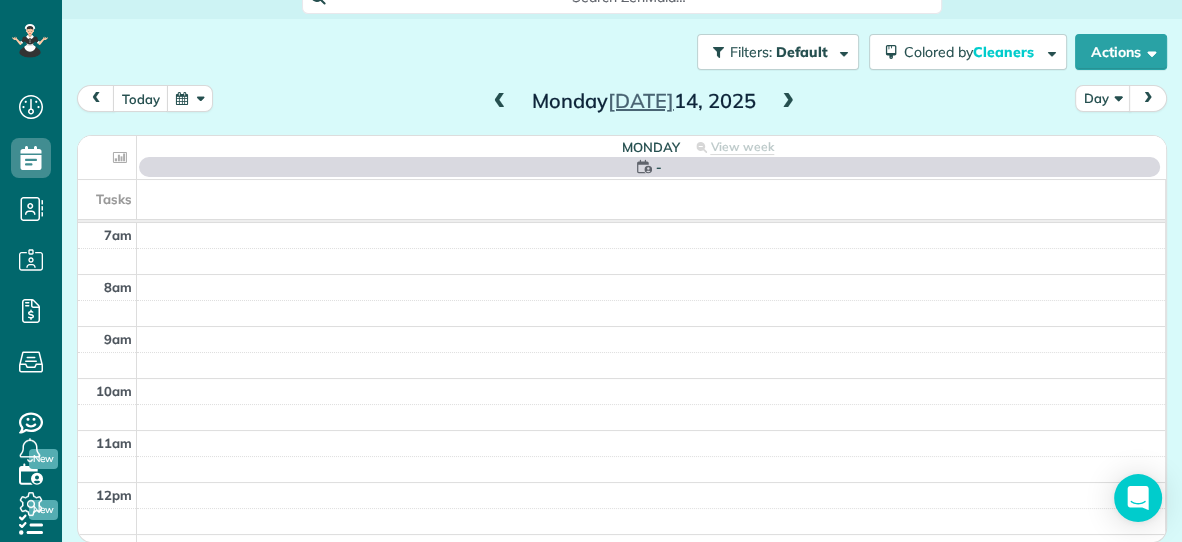 click at bounding box center [500, 102] 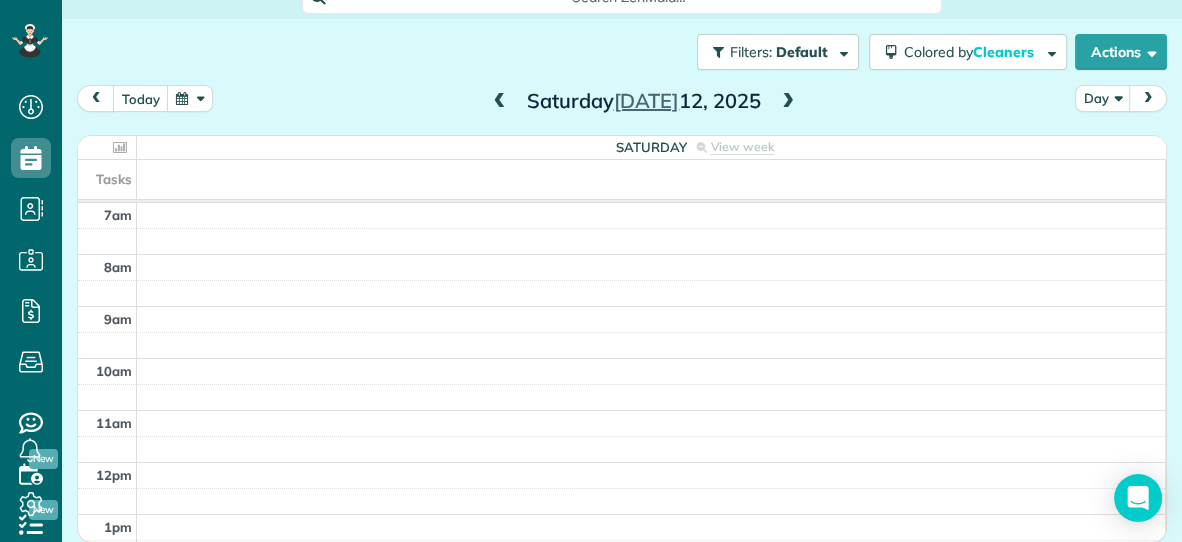 click at bounding box center [500, 102] 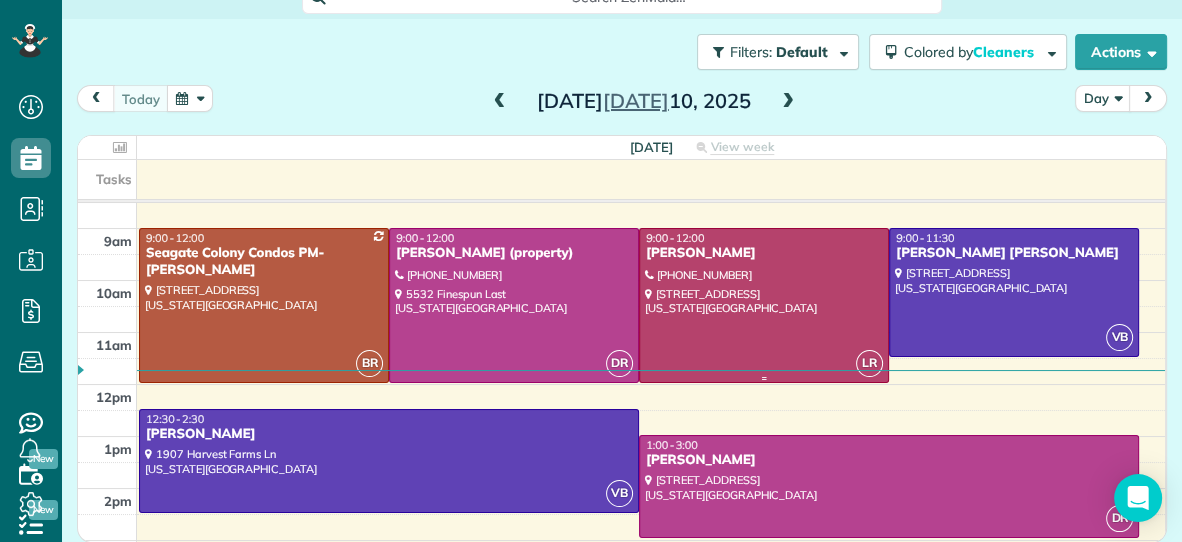 scroll, scrollTop: 68, scrollLeft: 0, axis: vertical 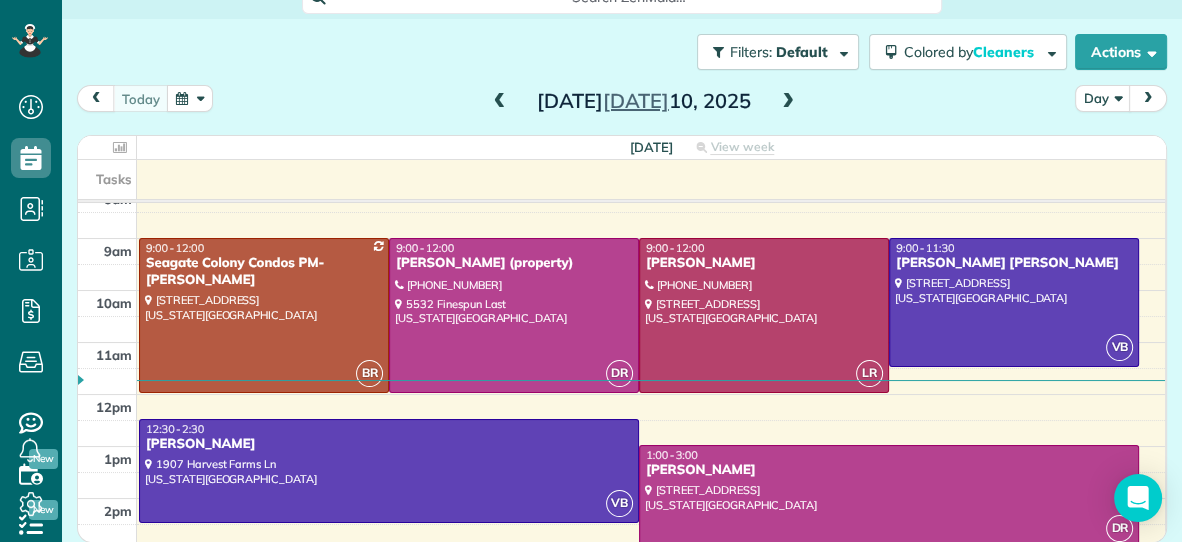 click at bounding box center [788, 102] 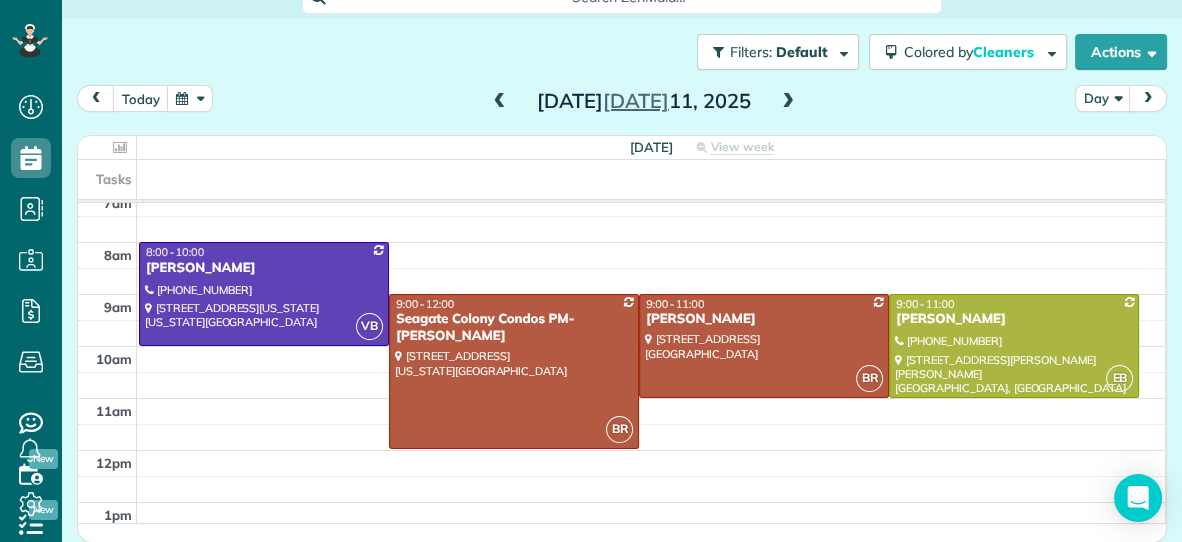 scroll, scrollTop: 0, scrollLeft: 0, axis: both 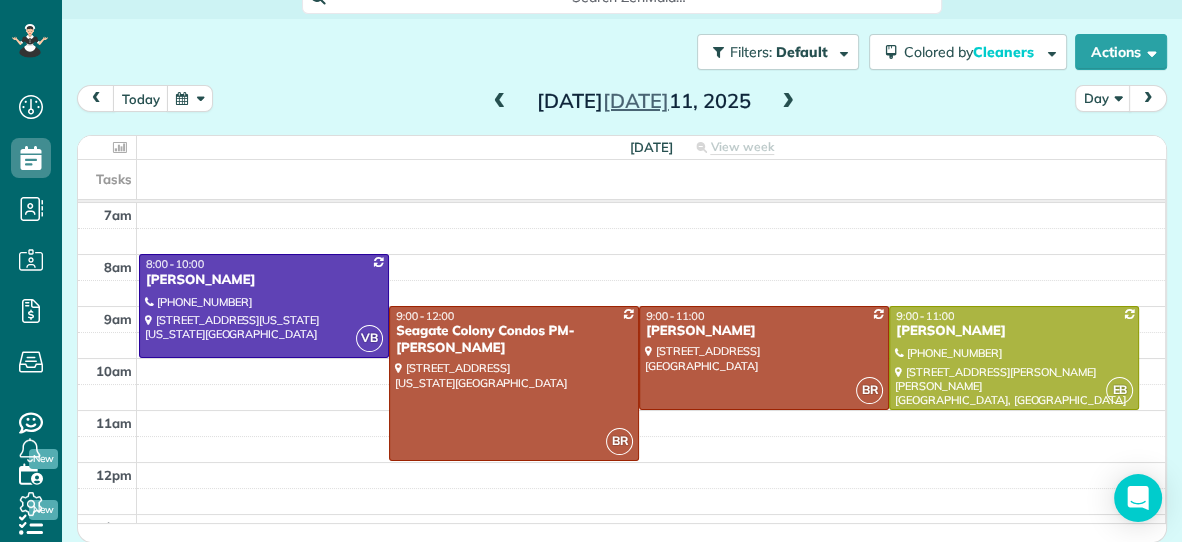 click at bounding box center (788, 102) 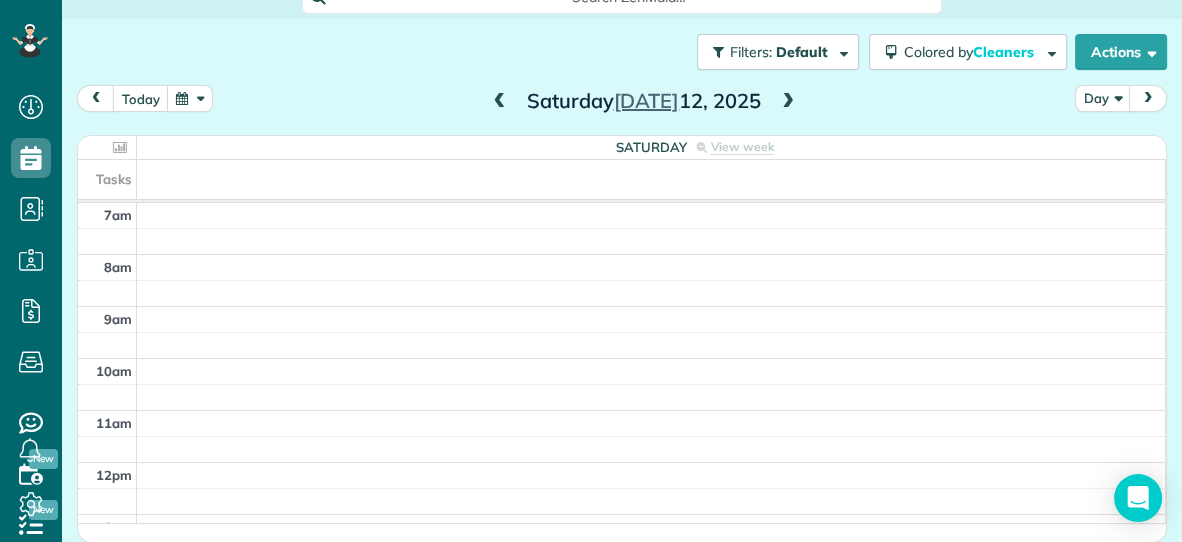 click at bounding box center (788, 102) 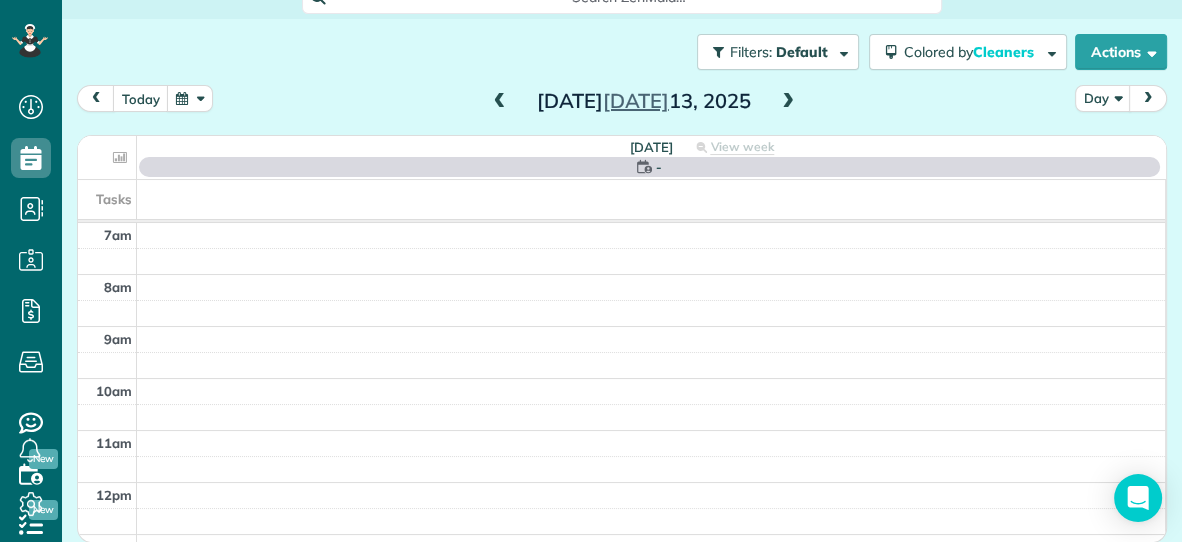 click at bounding box center [788, 102] 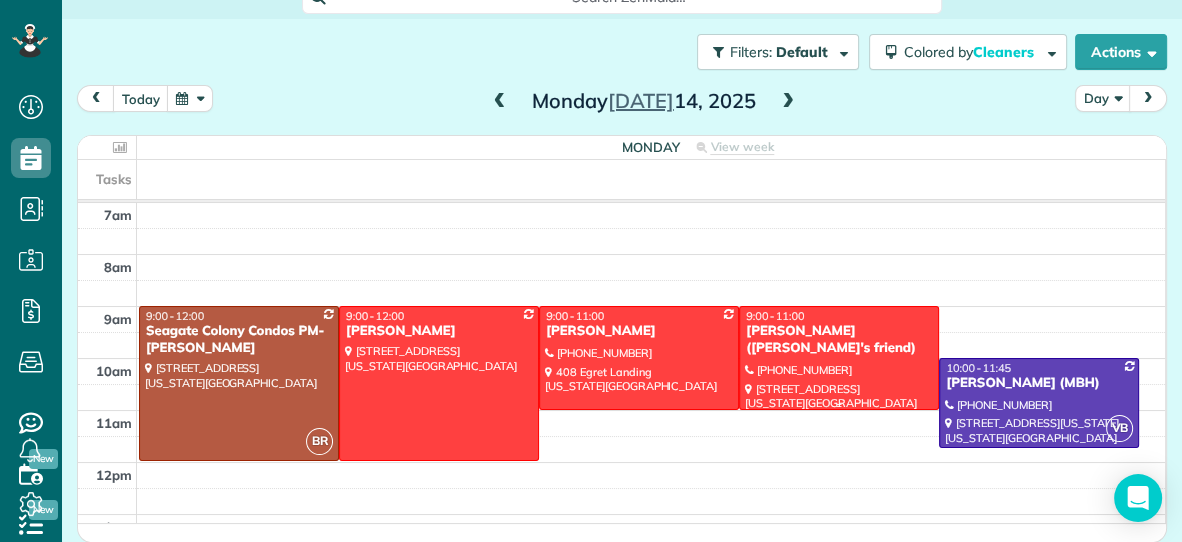 click at bounding box center (839, 357) 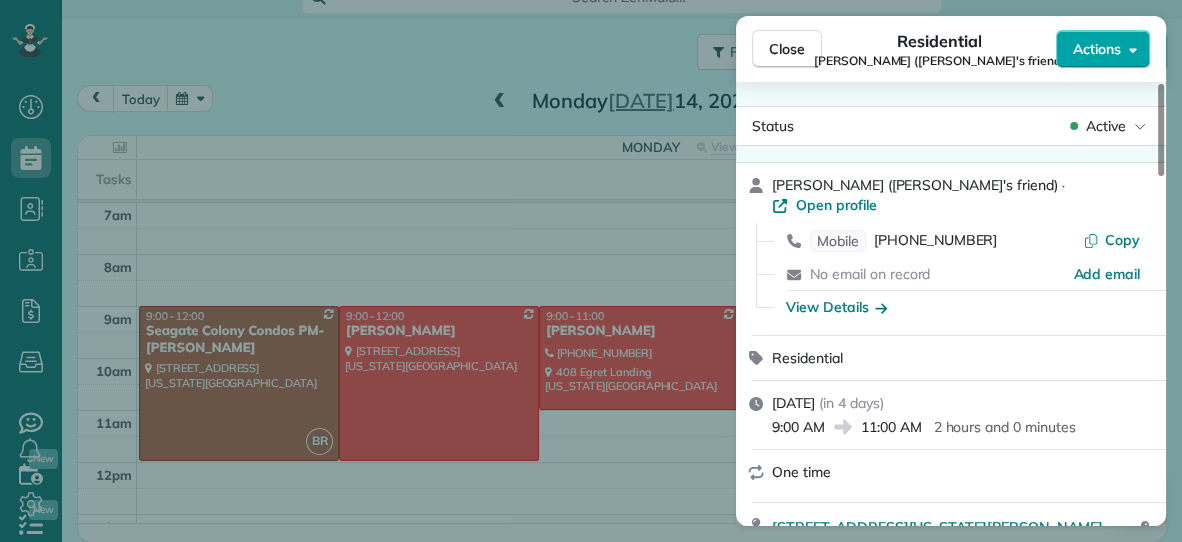 click on "Actions" at bounding box center (1097, 49) 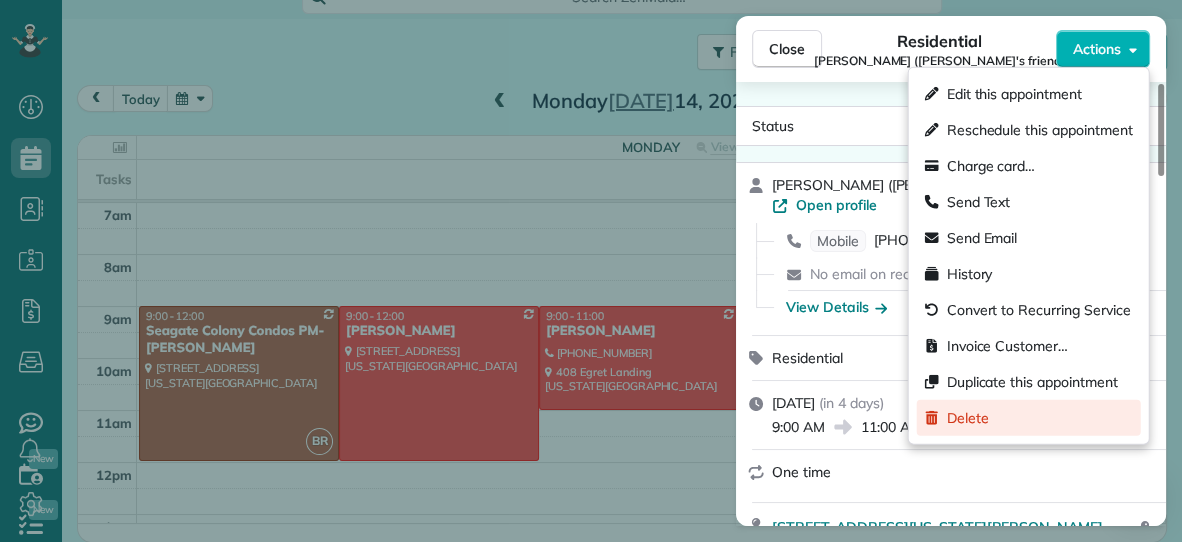 click on "Delete" at bounding box center [968, 418] 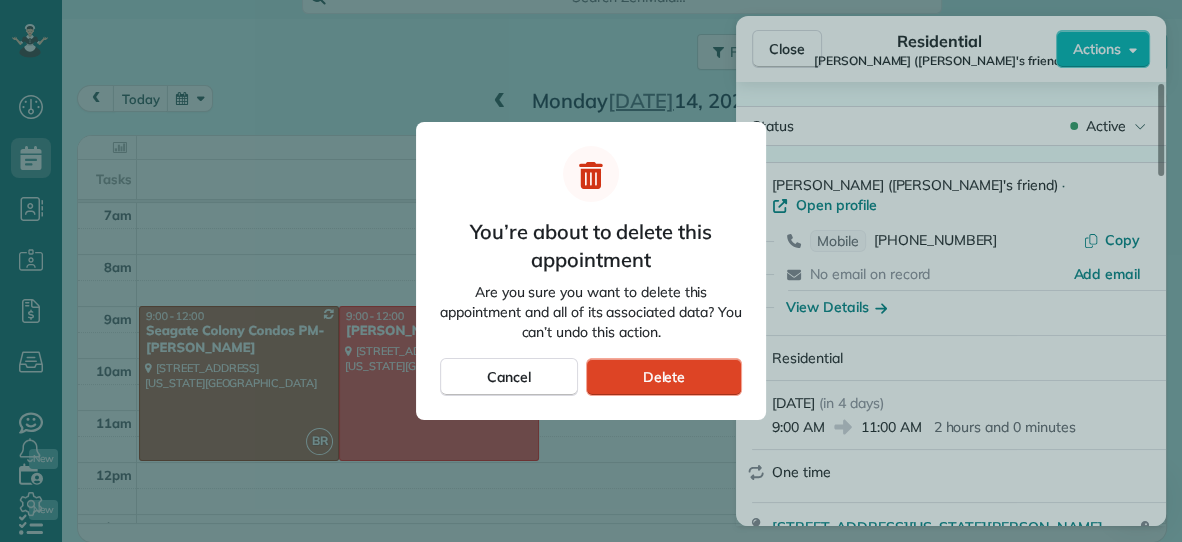 click on "Delete" at bounding box center (664, 377) 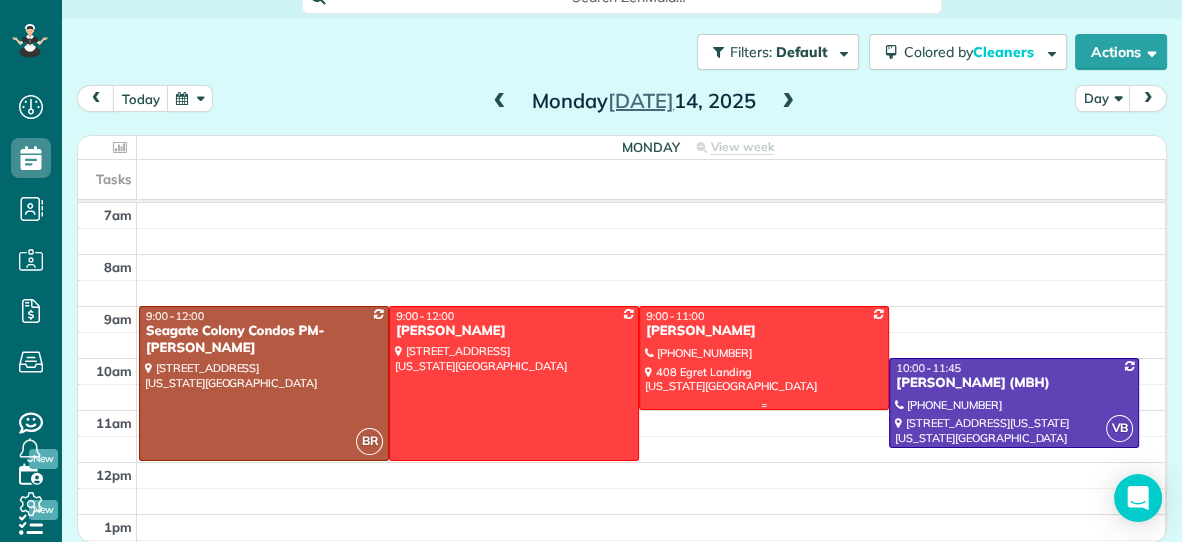 click at bounding box center [764, 357] 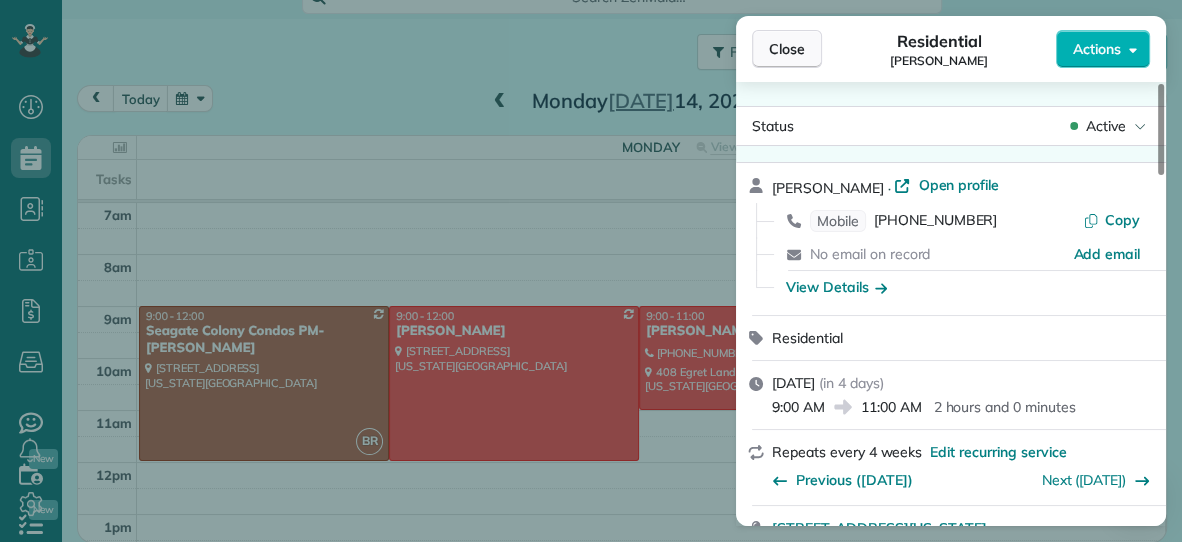 click on "Close" at bounding box center (787, 49) 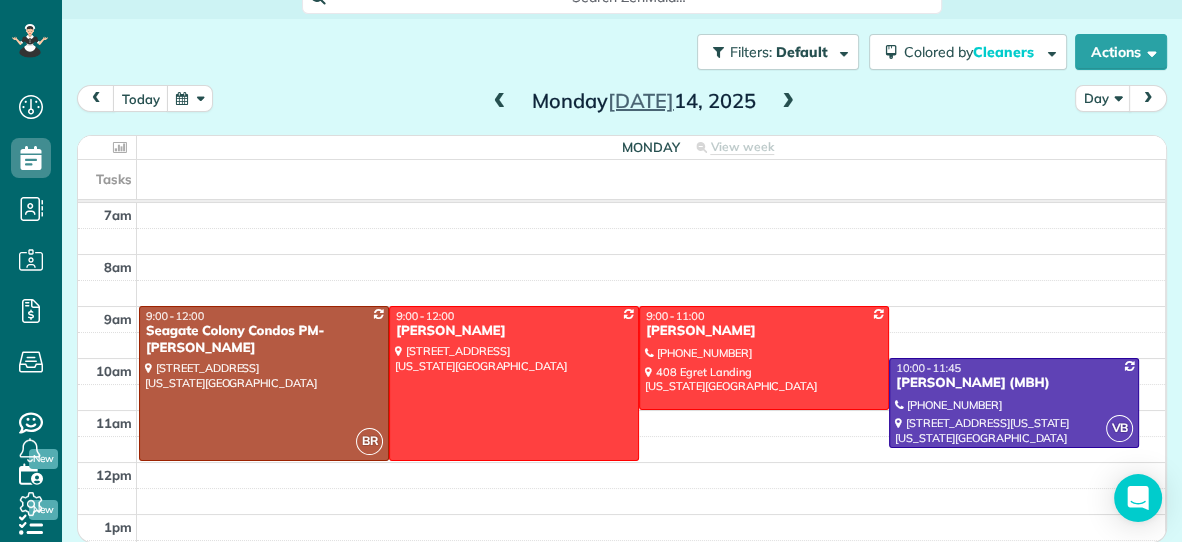 click at bounding box center (788, 102) 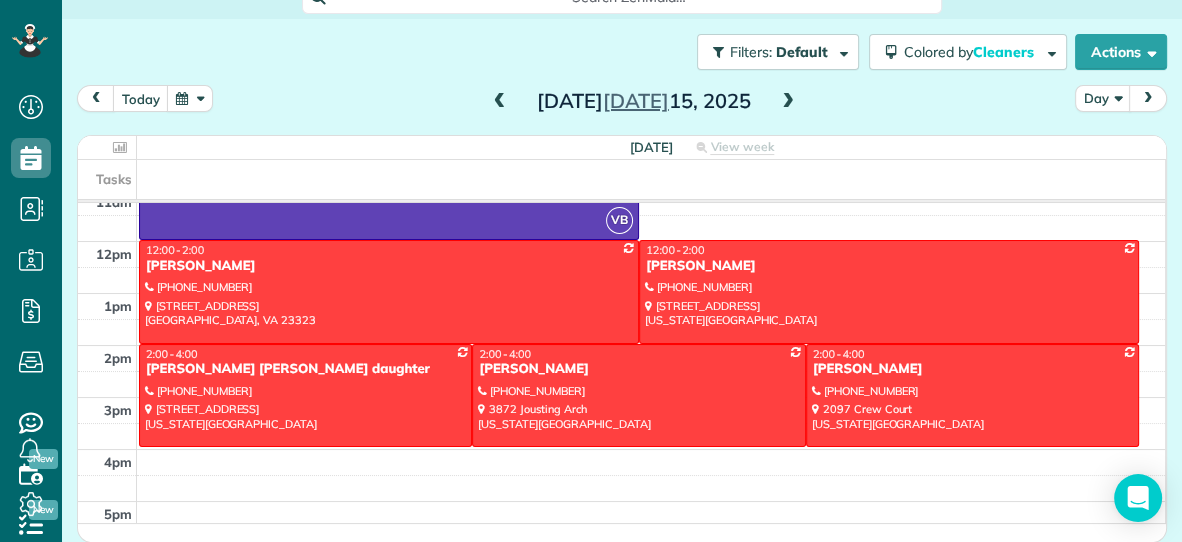 click on "7am 8am 9am 10am 11am 12pm 1pm 2pm 3pm 4pm 5pm 6pm VB 9:00 - 12:00 [GEOGRAPHIC_DATA] Condos PM- [PERSON_NAME] [STREET_ADDRESS][US_STATE] 9:00 - 11:00 [PERSON_NAME] [PHONE_NUMBER] [STREET_ADDRESS][US_STATE] 12:00 - 2:00 [PERSON_NAME] [PHONE_NUMBER] [STREET_ADDRESS] 12:00 - 2:00 [PERSON_NAME] [PHONE_NUMBER] [STREET_ADDRESS][US_STATE] 2:00 - 4:00 [PERSON_NAME] [PERSON_NAME] daughter [PHONE_NUMBER] [STREET_ADDRESS][US_STATE] 2:00 - 4:00 [PERSON_NAME] [PHONE_NUMBER] [GEOGRAPHIC_DATA][US_STATE] 2:00 - 4:00 [PERSON_NAME] [PHONE_NUMBER] [GEOGRAPHIC_DATA][US_STATE]" at bounding box center [621, 293] 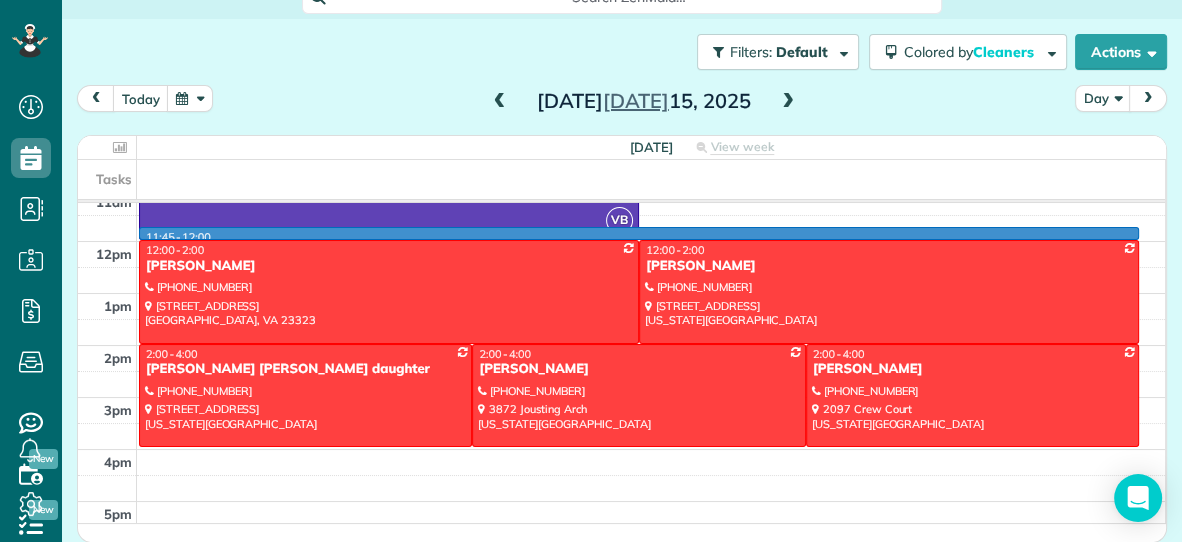 scroll, scrollTop: 223, scrollLeft: 0, axis: vertical 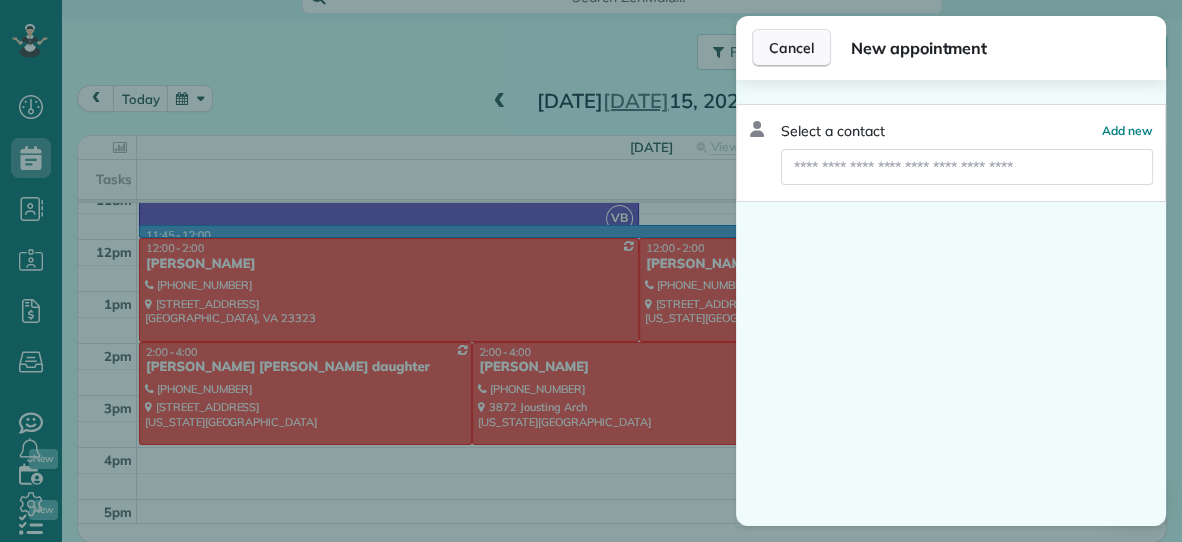 click on "Cancel" at bounding box center (791, 48) 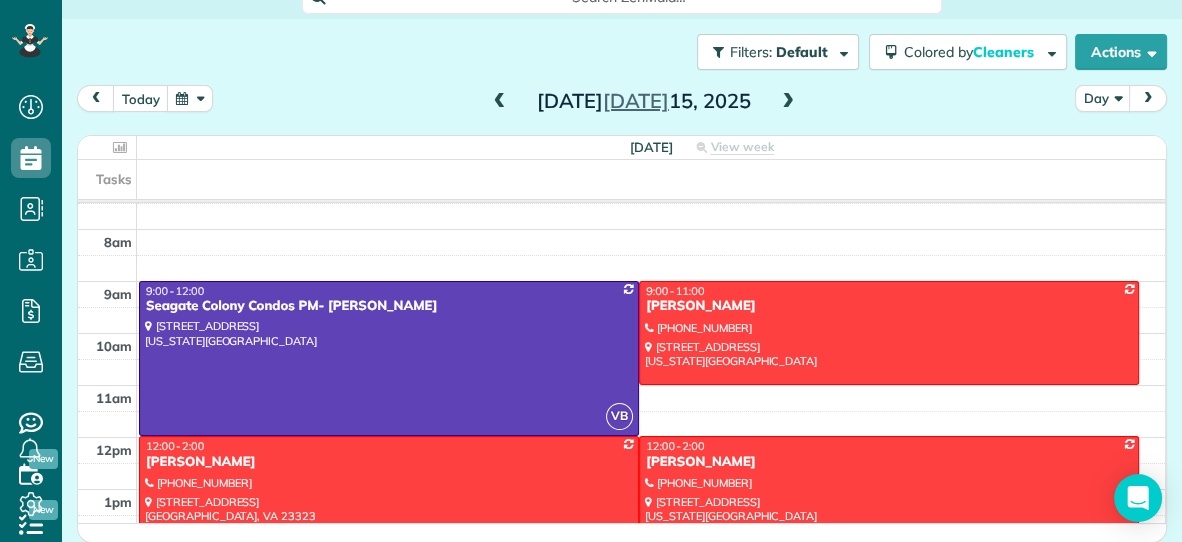 scroll, scrollTop: 21, scrollLeft: 0, axis: vertical 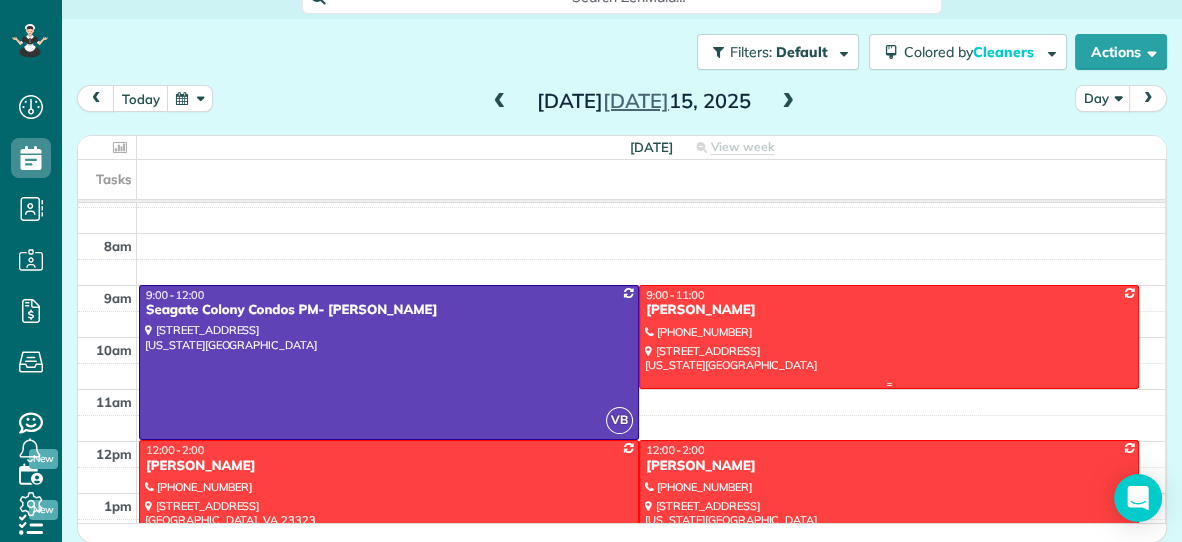 click at bounding box center [889, 336] 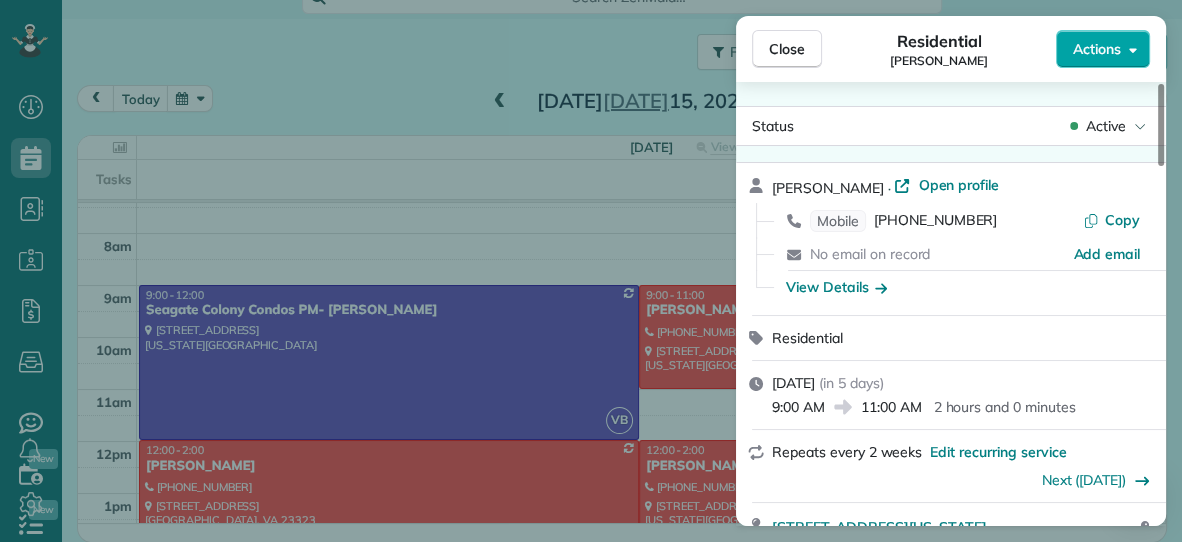 click on "Actions" at bounding box center (1097, 49) 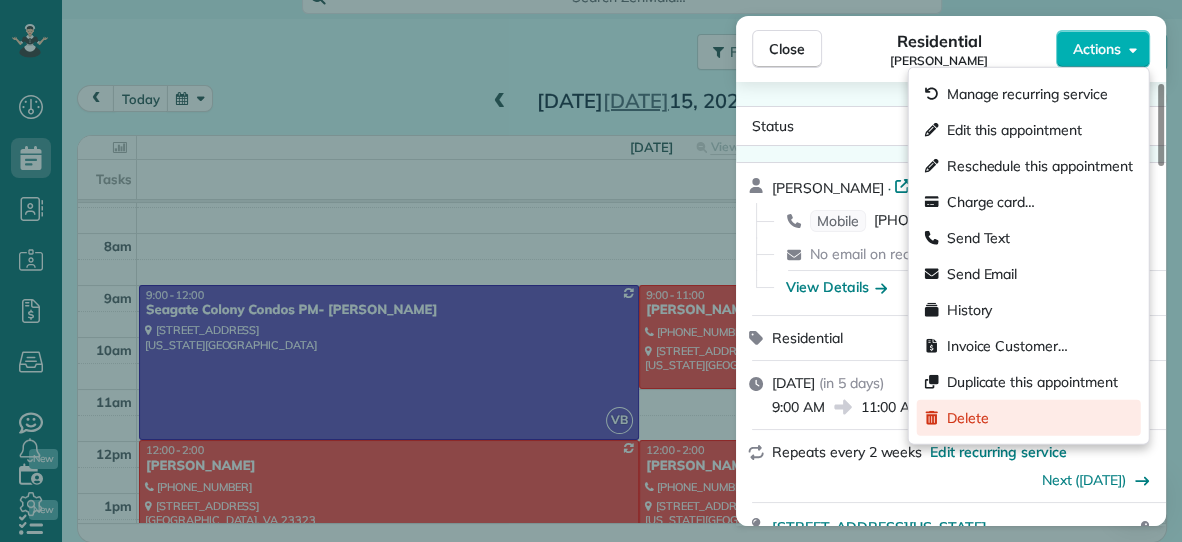 click on "Delete" at bounding box center [968, 418] 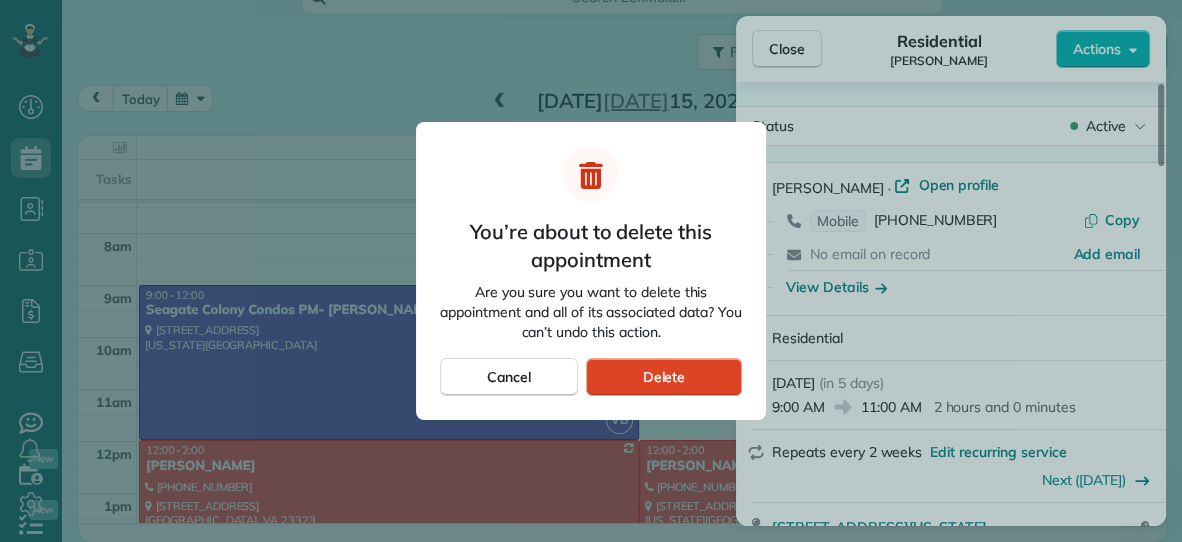 click on "Delete" at bounding box center [663, 377] 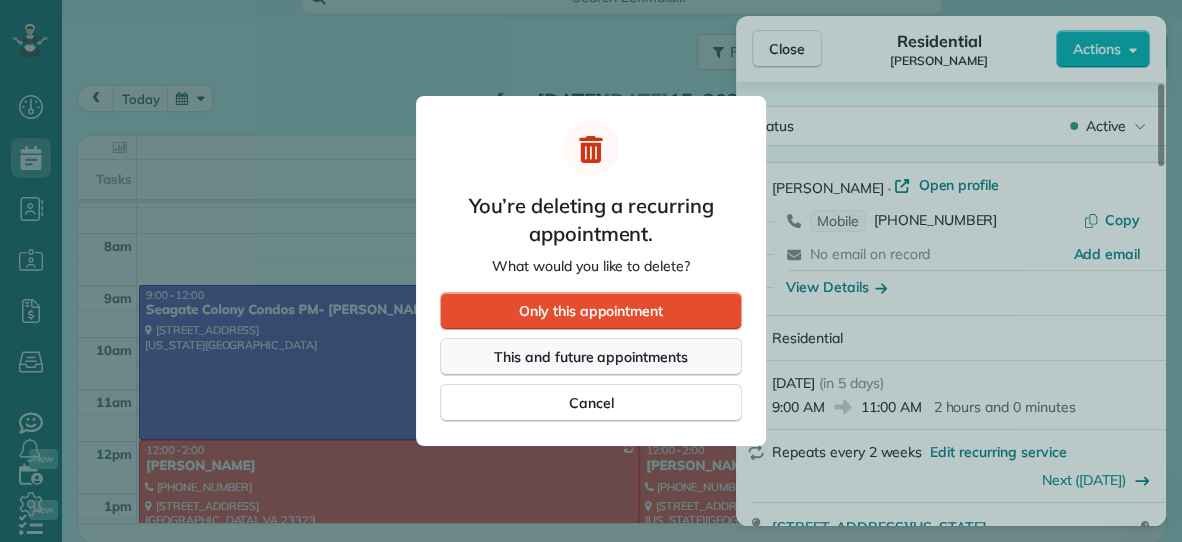 click on "This and future appointments" at bounding box center (591, 357) 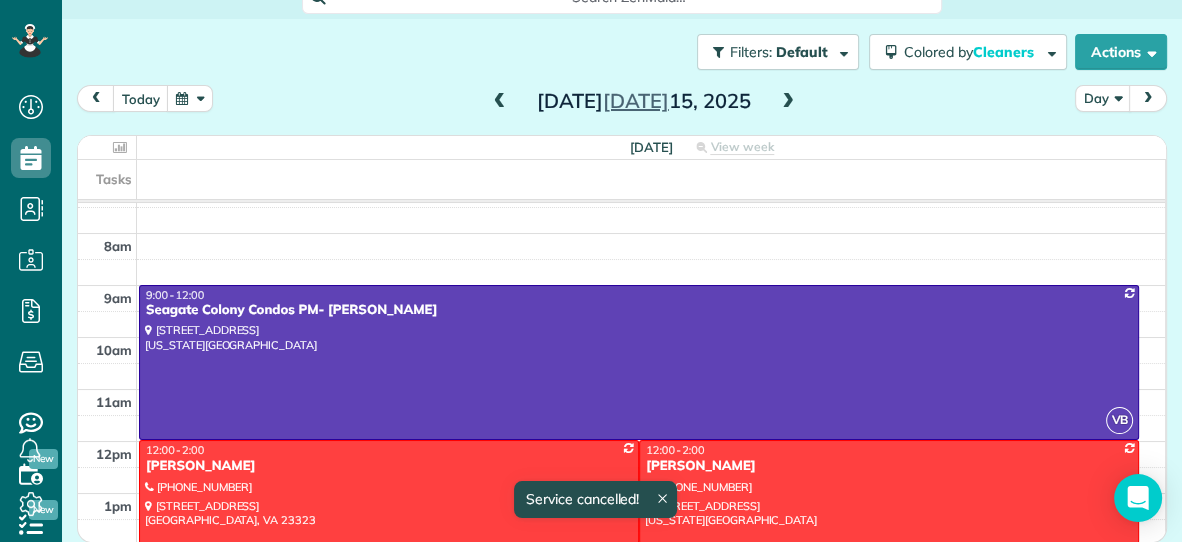scroll, scrollTop: 96, scrollLeft: 0, axis: vertical 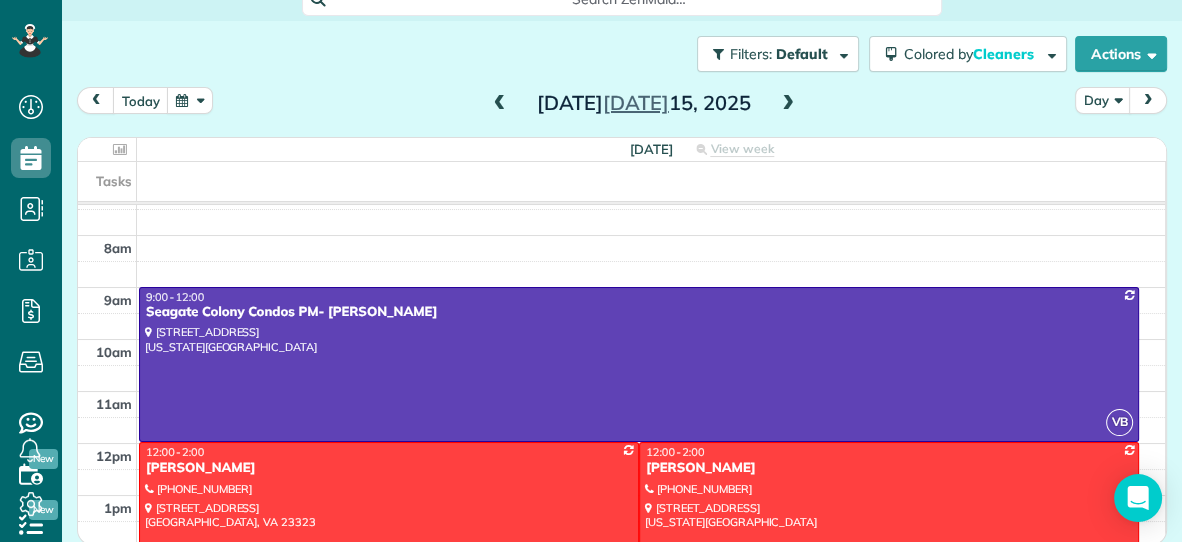 click at bounding box center [500, 104] 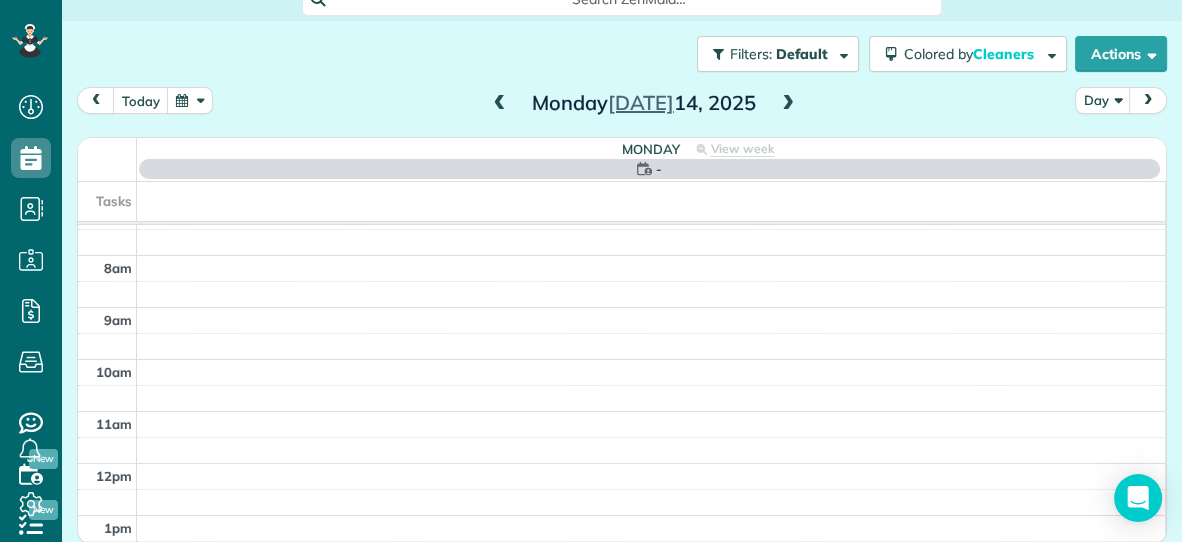 scroll, scrollTop: 0, scrollLeft: 0, axis: both 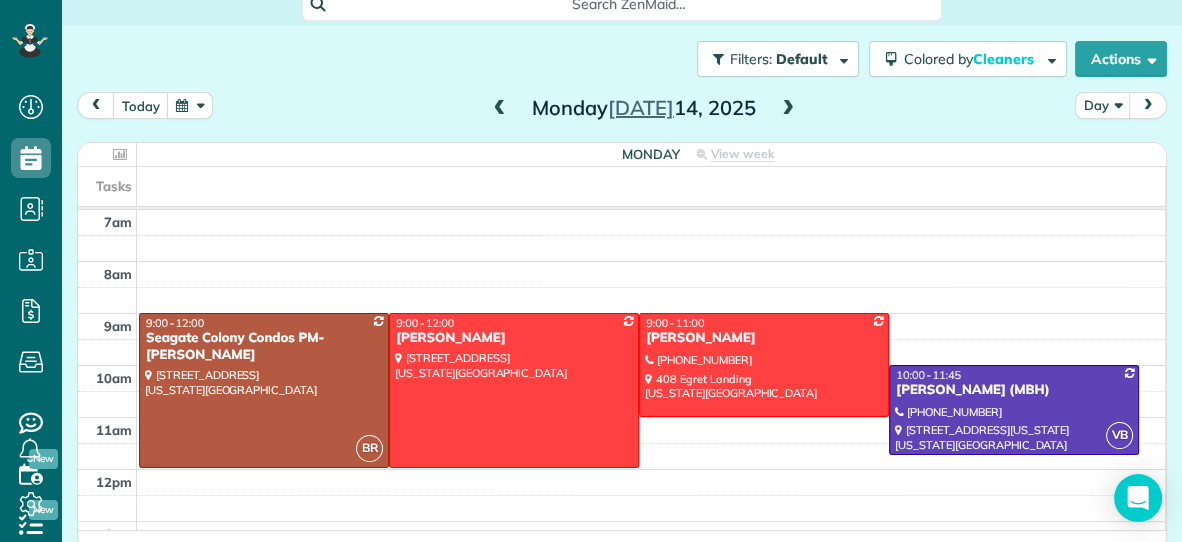 click at bounding box center (500, 109) 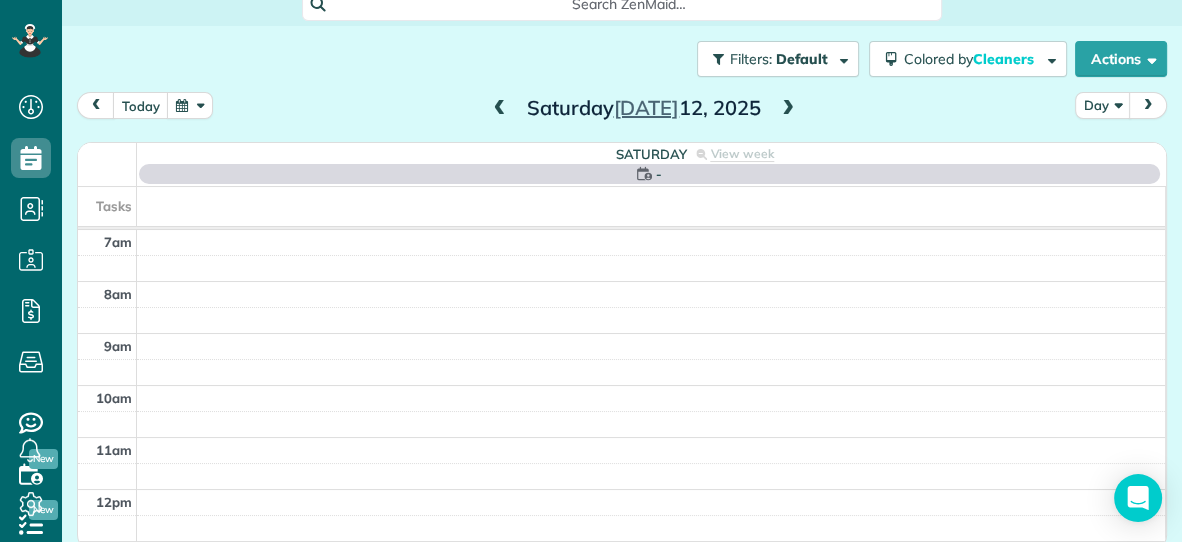 click at bounding box center [500, 109] 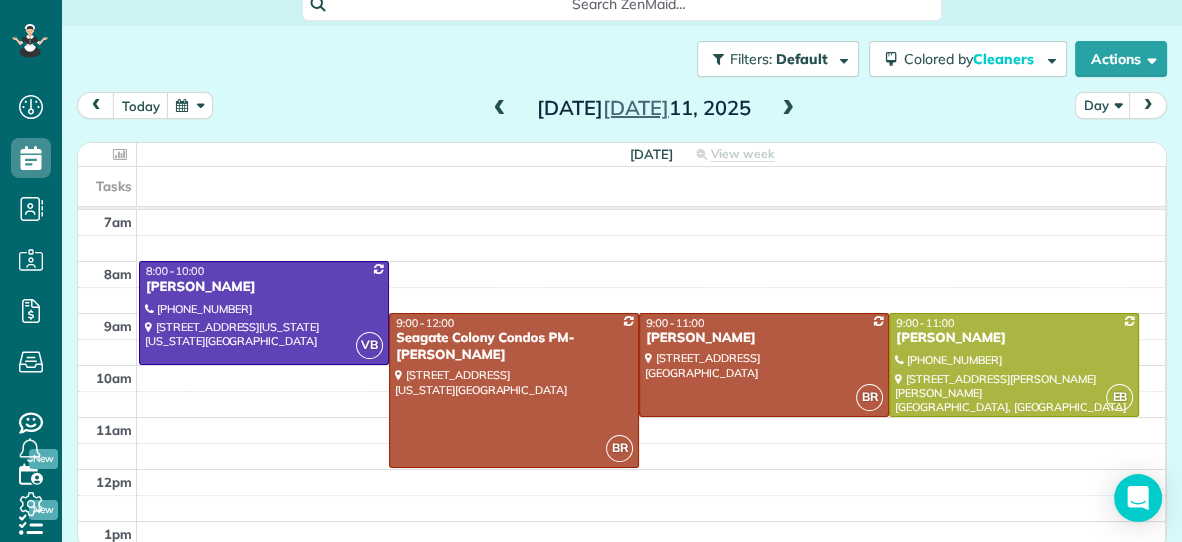 click at bounding box center (500, 109) 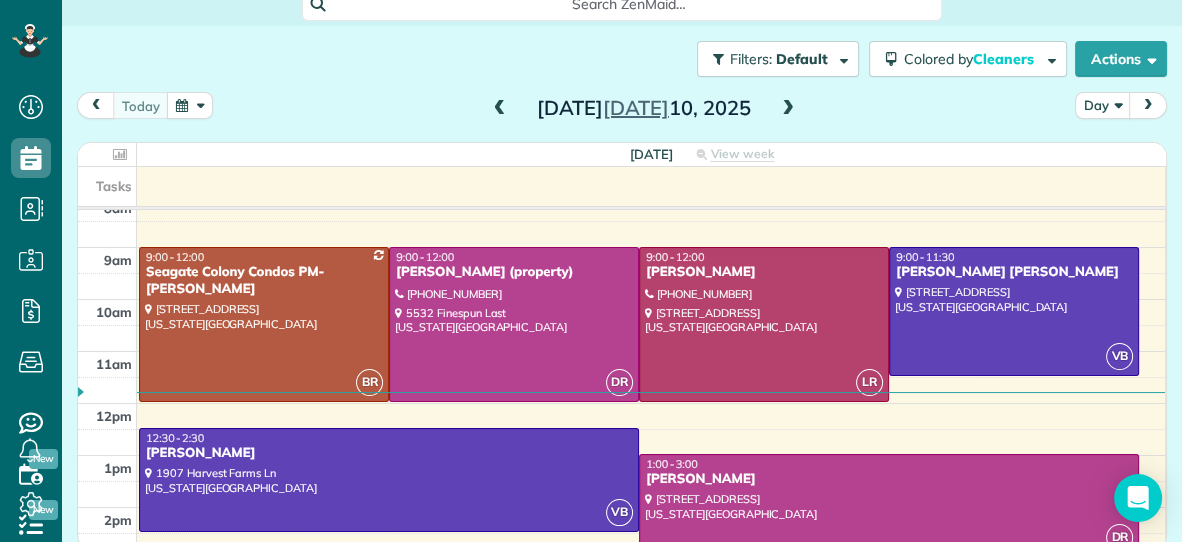 scroll, scrollTop: 53, scrollLeft: 0, axis: vertical 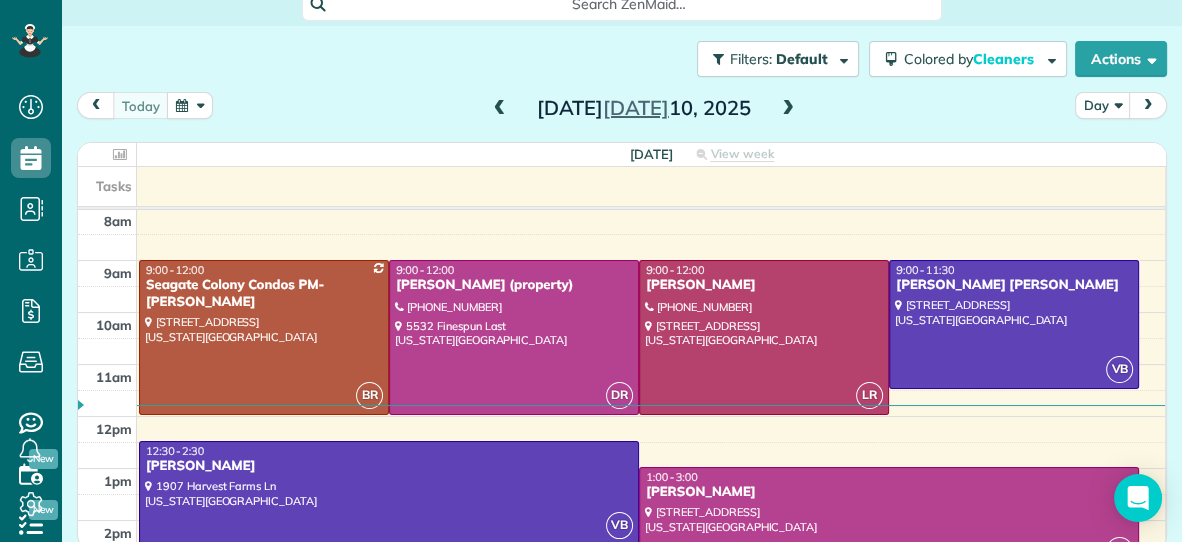 click at bounding box center [788, 109] 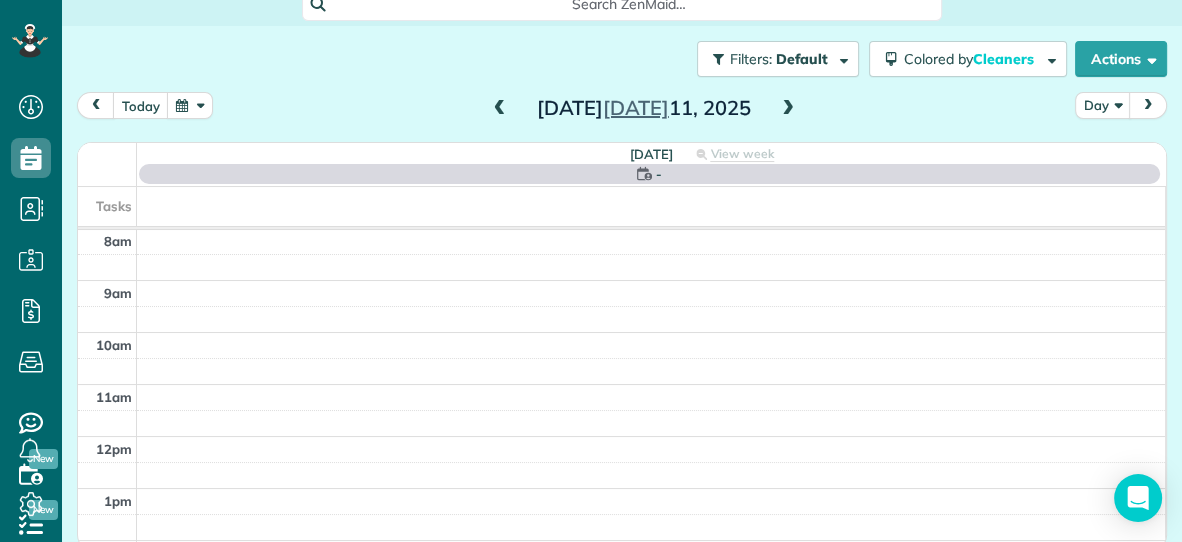 scroll, scrollTop: 0, scrollLeft: 0, axis: both 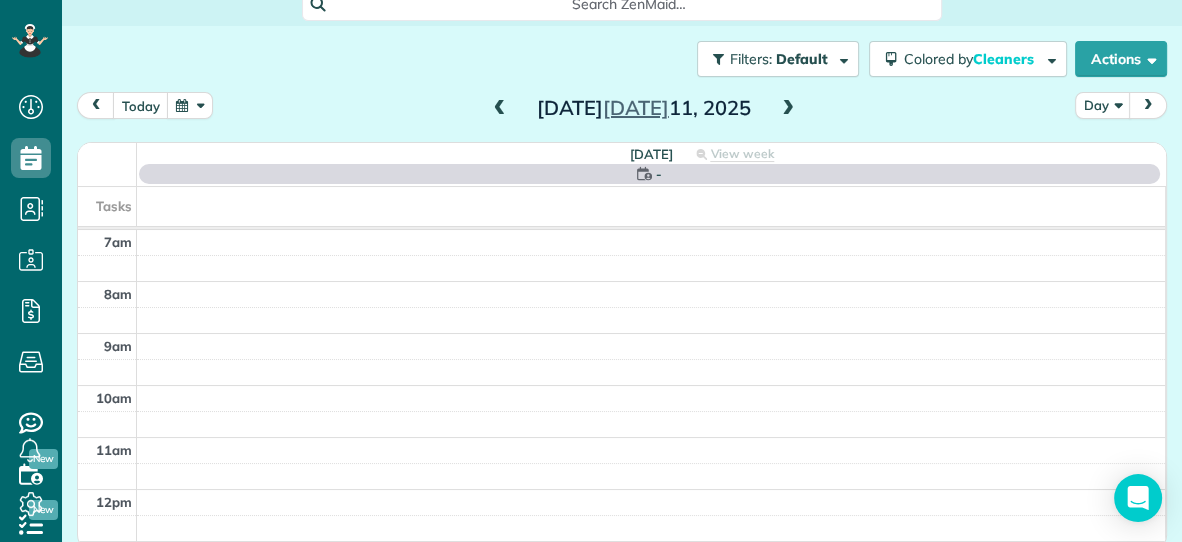 click at bounding box center (788, 109) 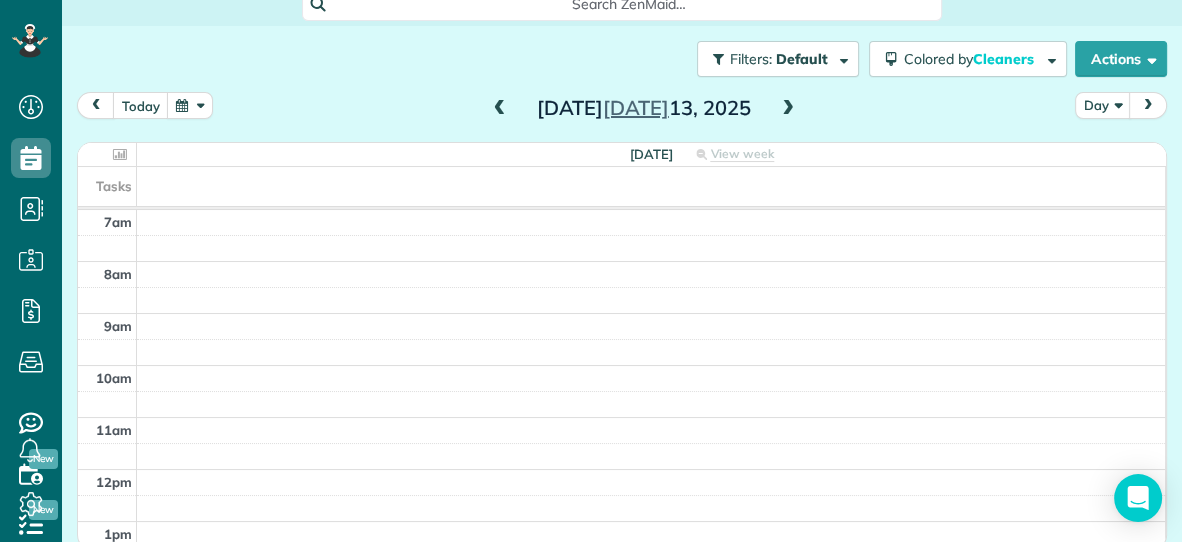 click at bounding box center (788, 109) 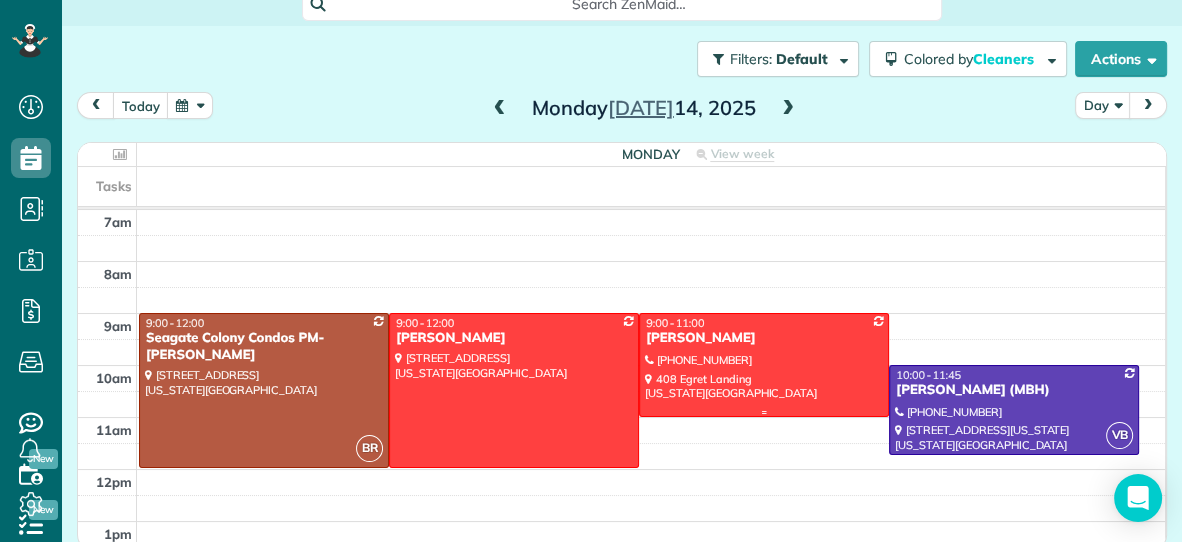 click on "[PERSON_NAME]" at bounding box center [764, 338] 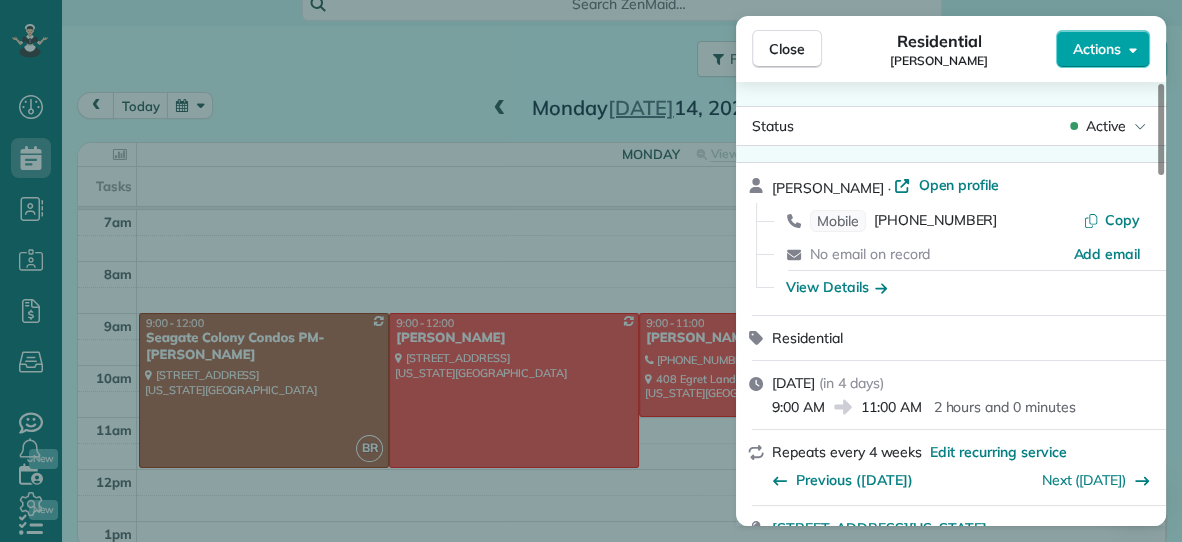 click on "Actions" at bounding box center [1097, 49] 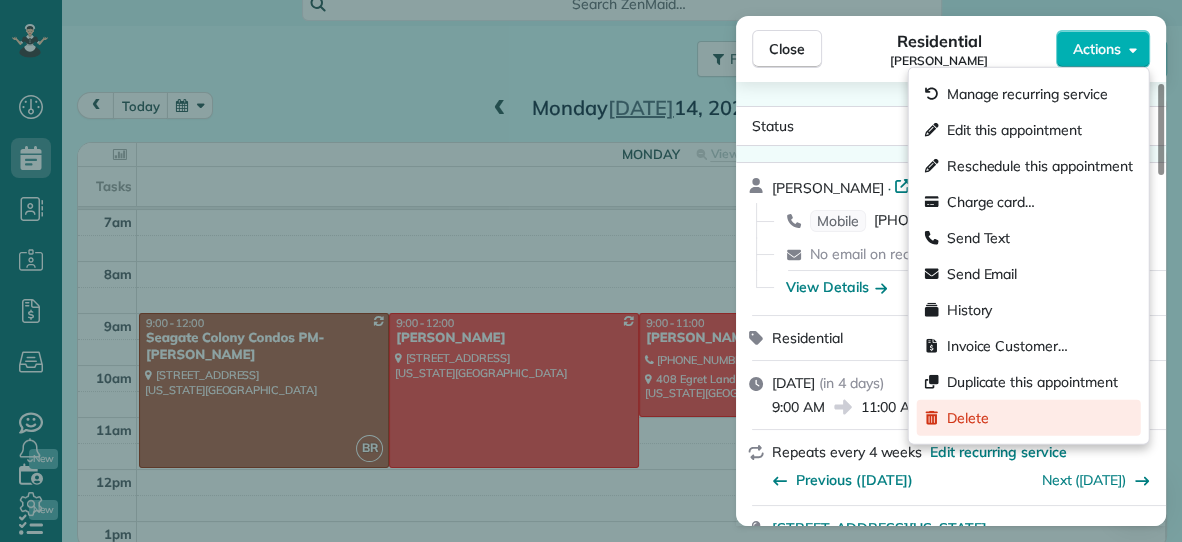 click on "Delete" at bounding box center [968, 418] 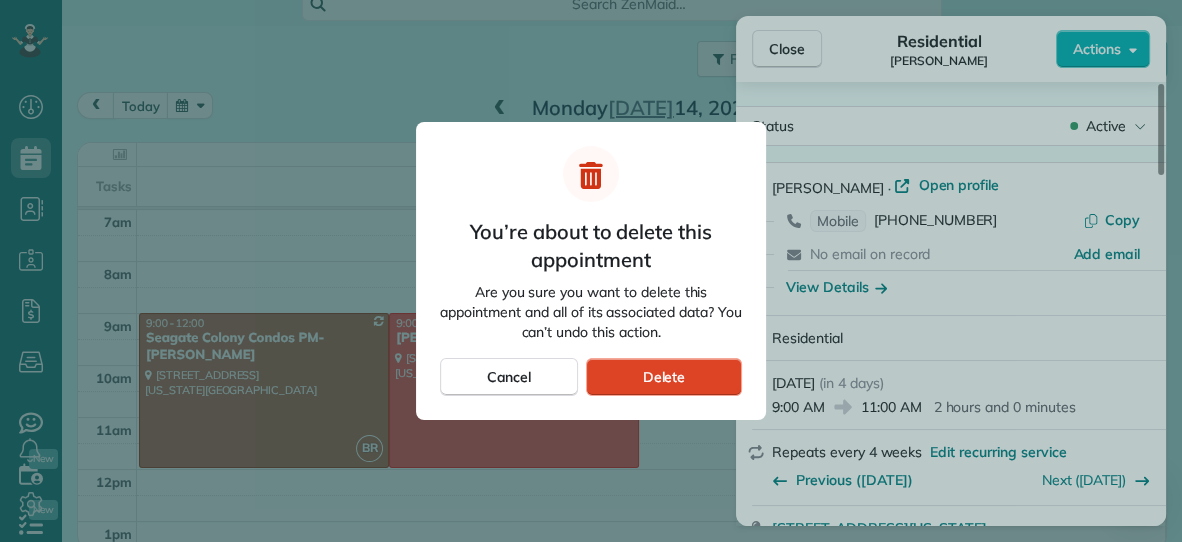 click on "Delete" at bounding box center [664, 377] 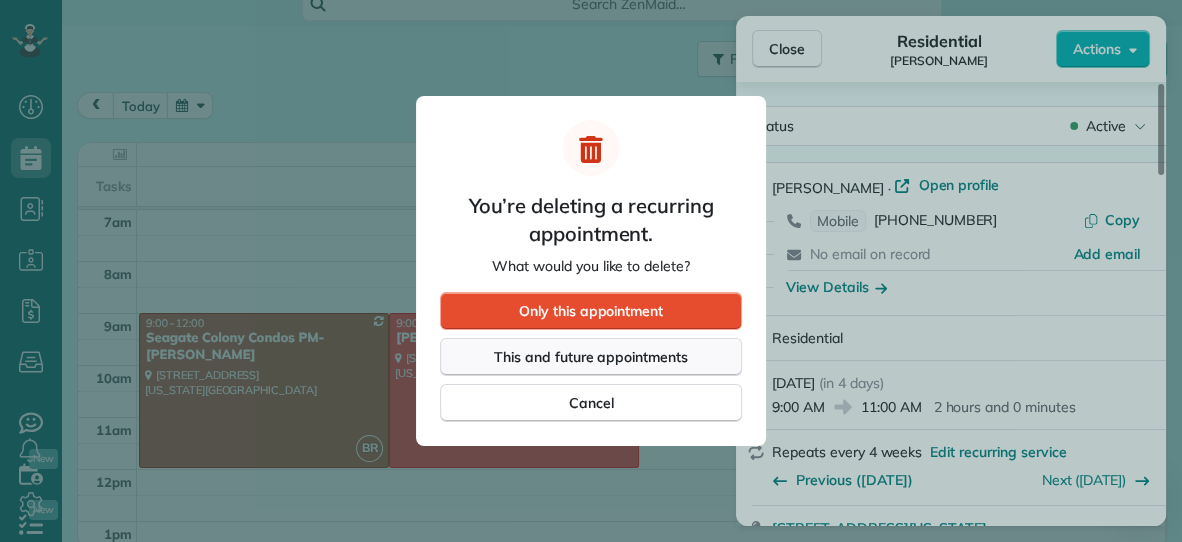 click on "This and future appointments" at bounding box center [591, 357] 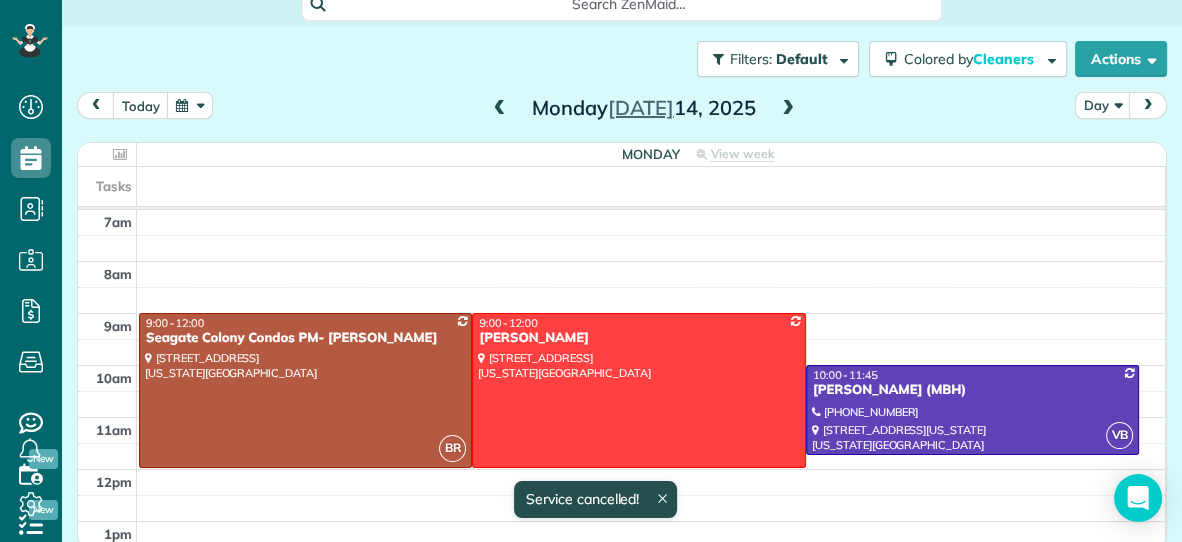 click at bounding box center (788, 109) 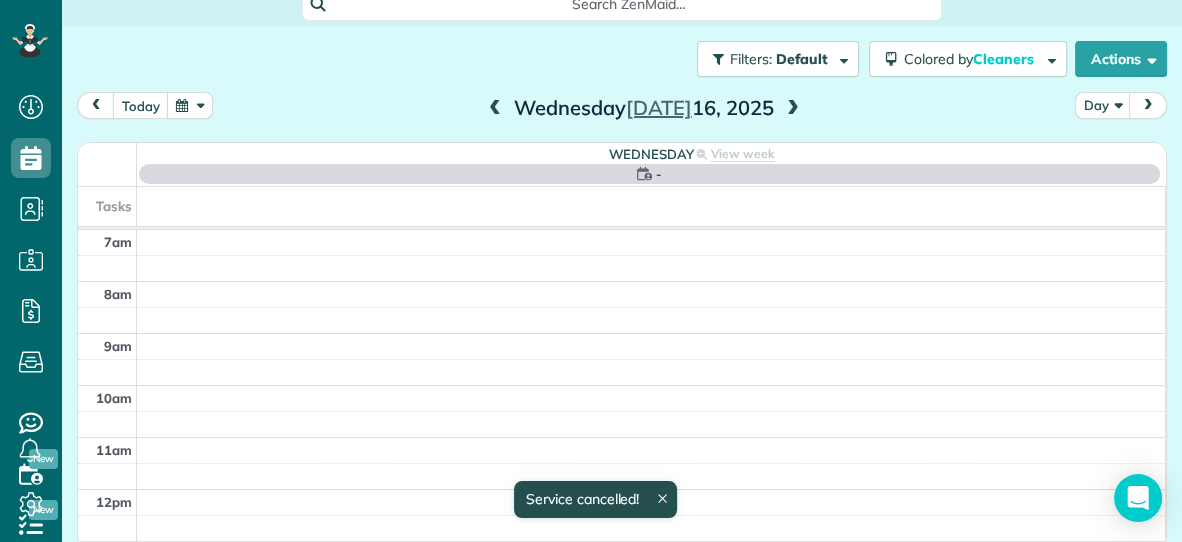 click at bounding box center [793, 109] 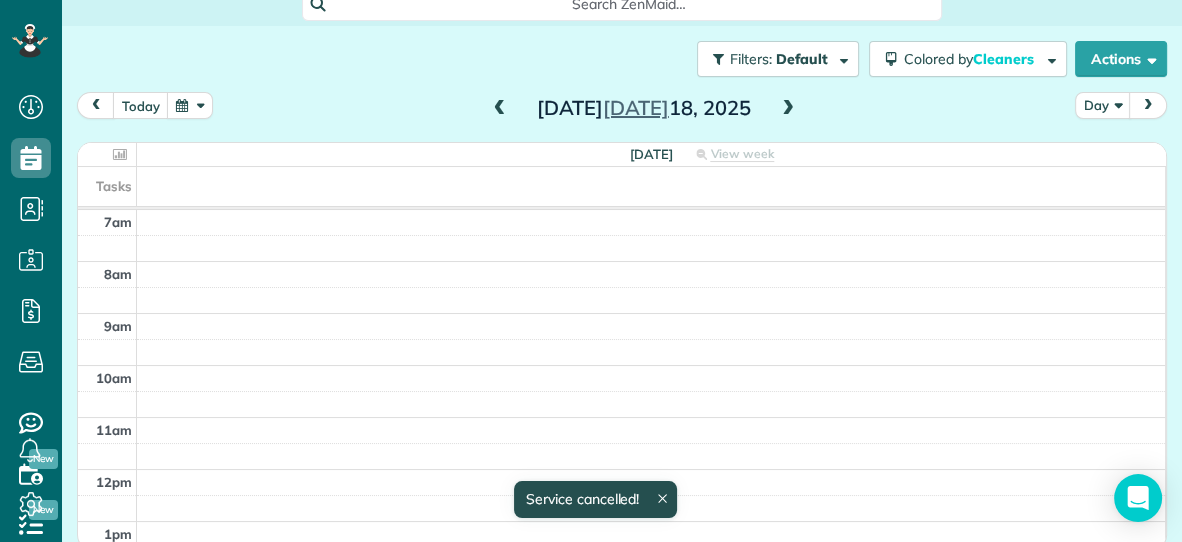 click at bounding box center [788, 109] 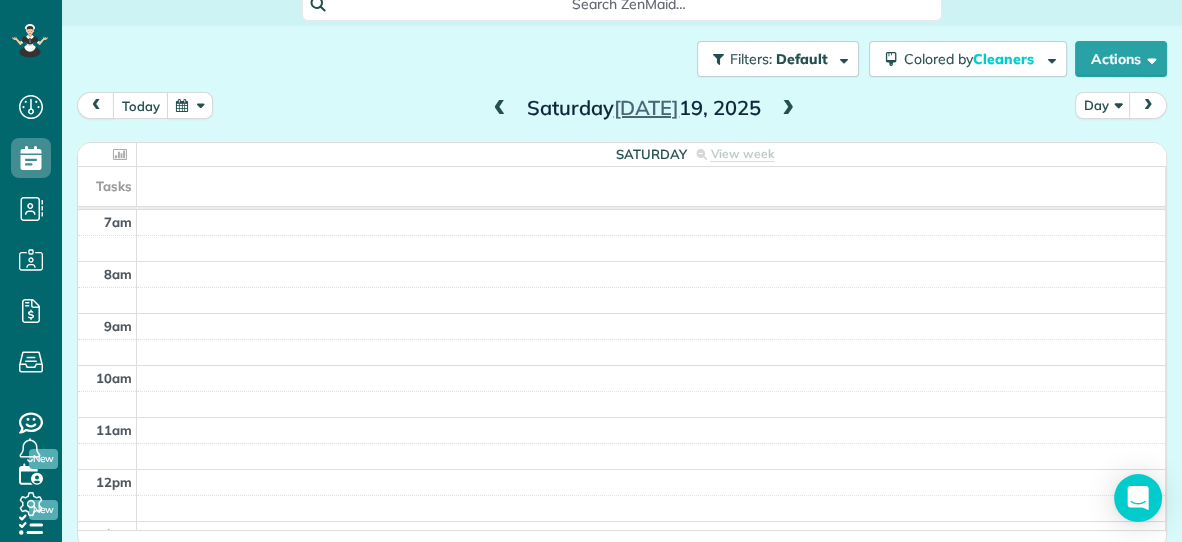 click at bounding box center (788, 109) 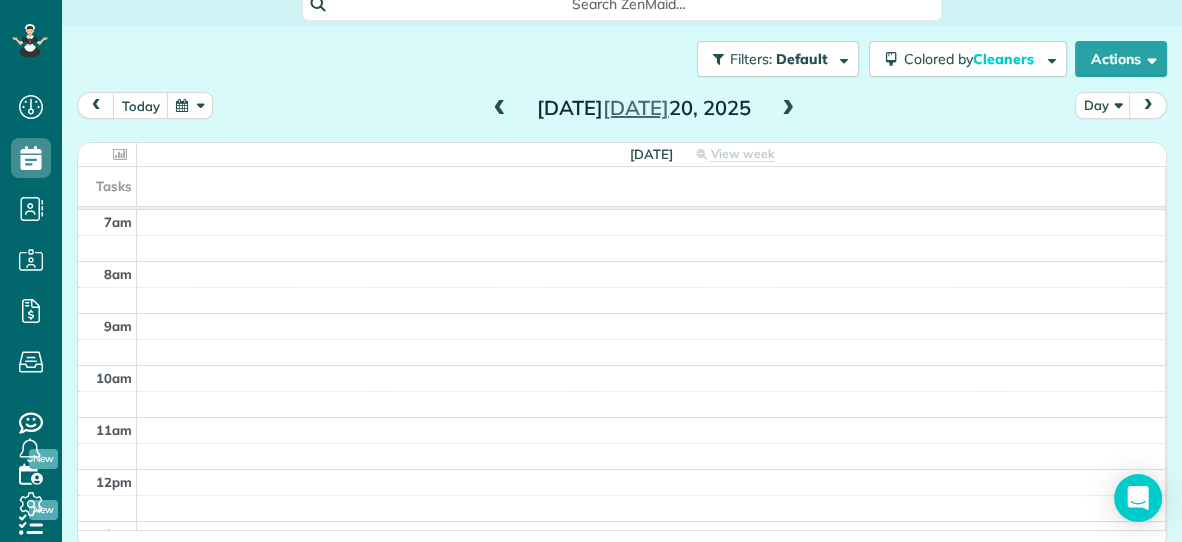 click at bounding box center [788, 109] 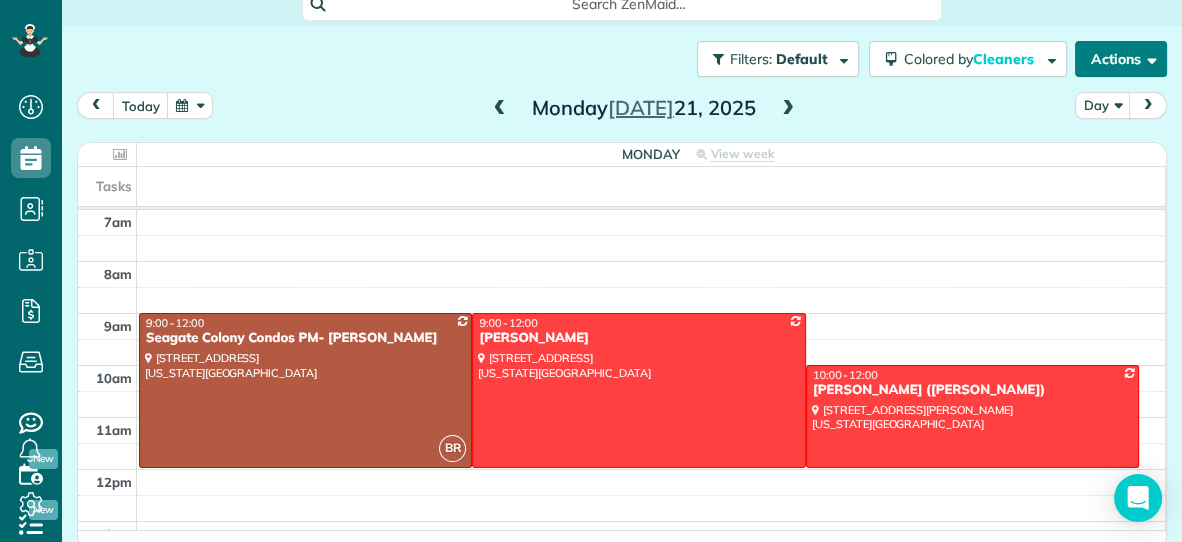 click on "Actions" at bounding box center (1121, 59) 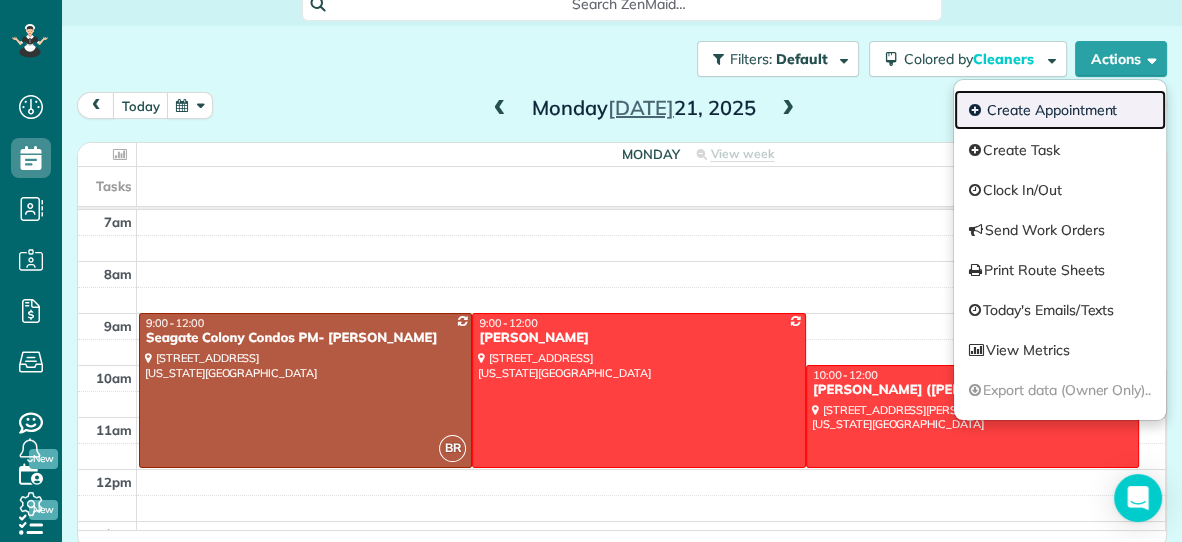 click on "Create Appointment" at bounding box center [1060, 110] 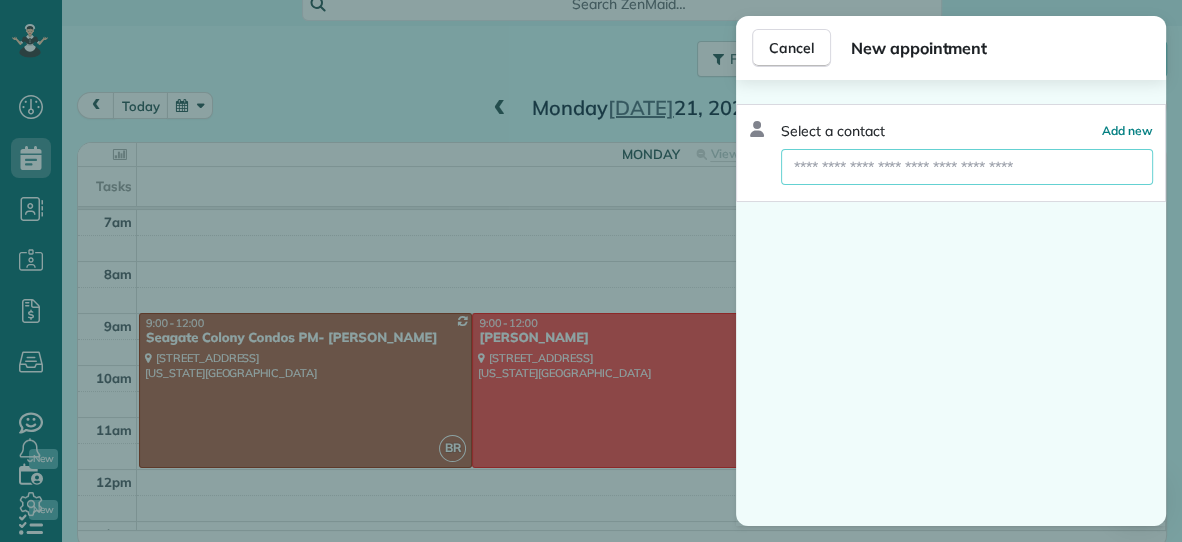 click at bounding box center [967, 167] 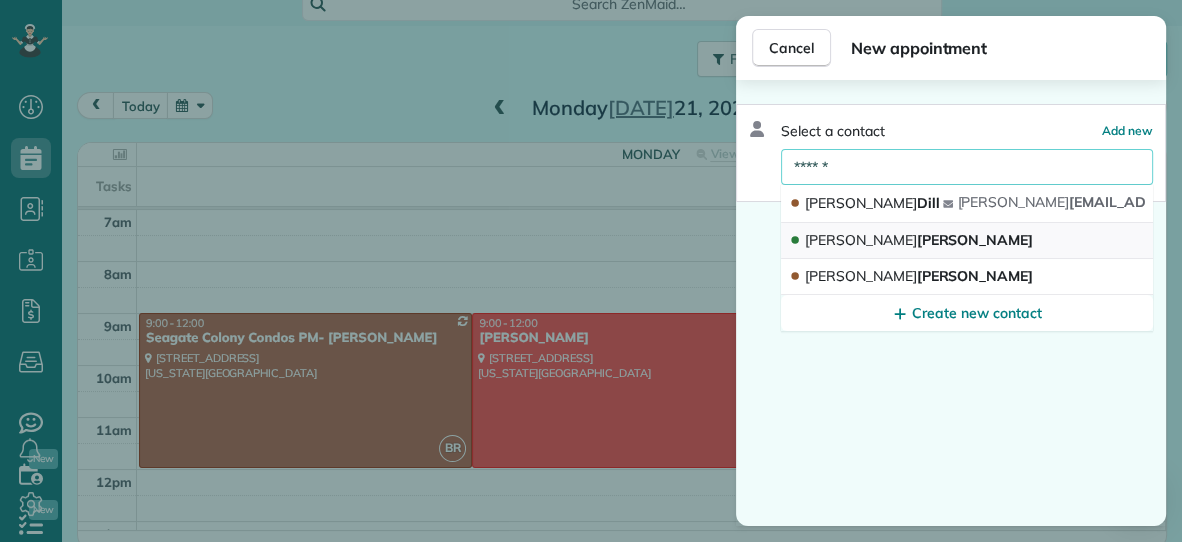 type on "******" 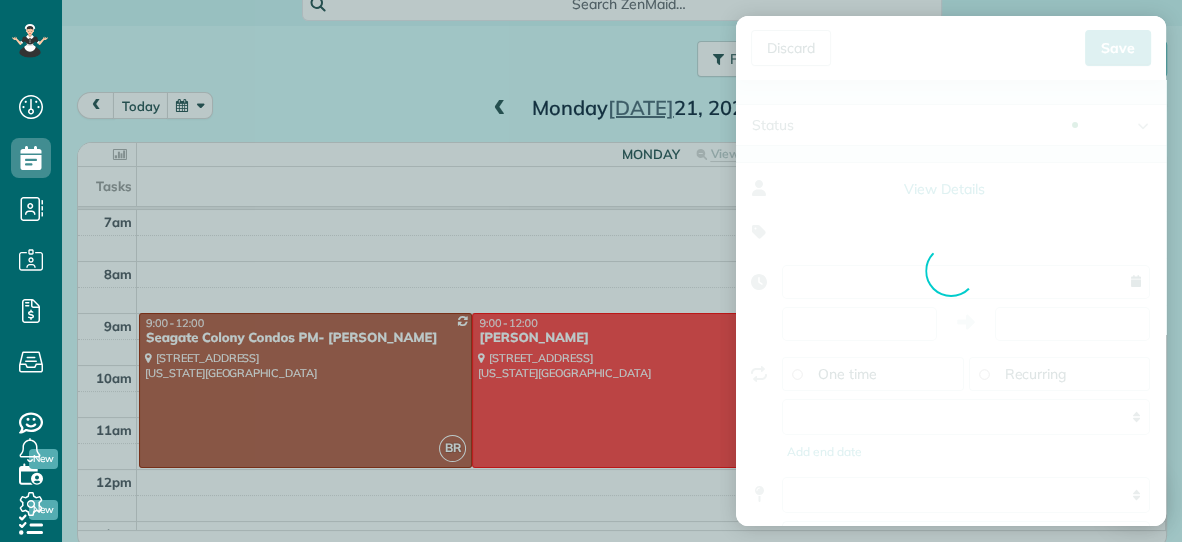 type on "**********" 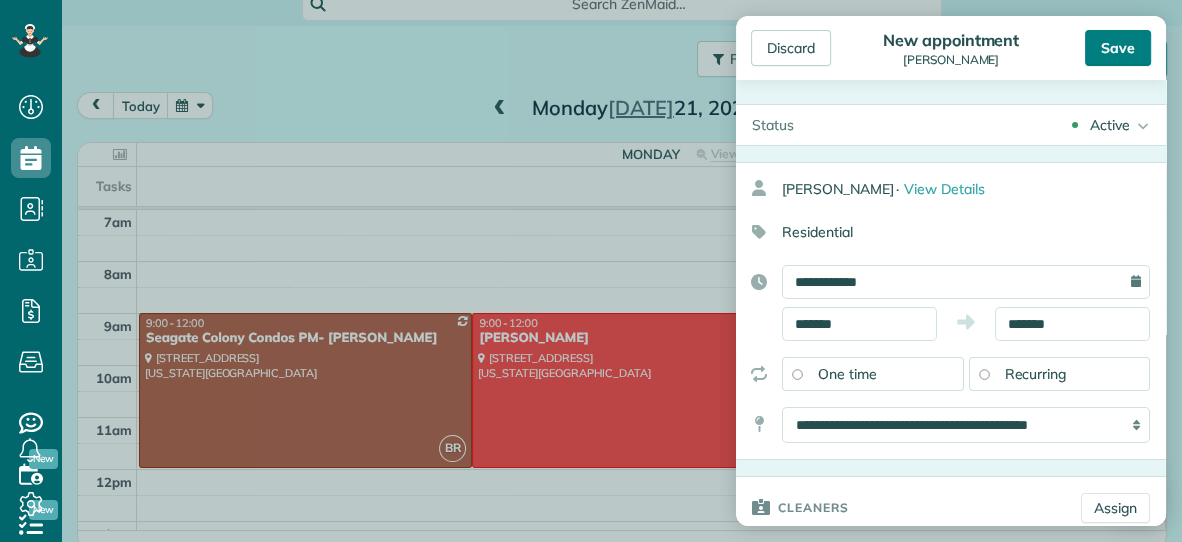 click on "Save" at bounding box center [1118, 48] 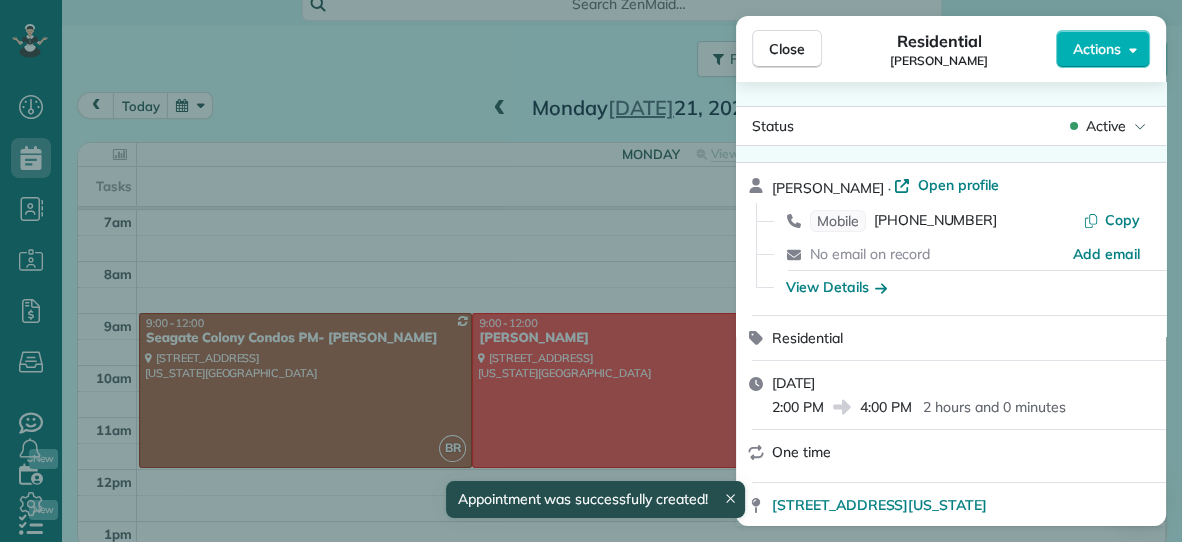 click on "Close" at bounding box center (787, 49) 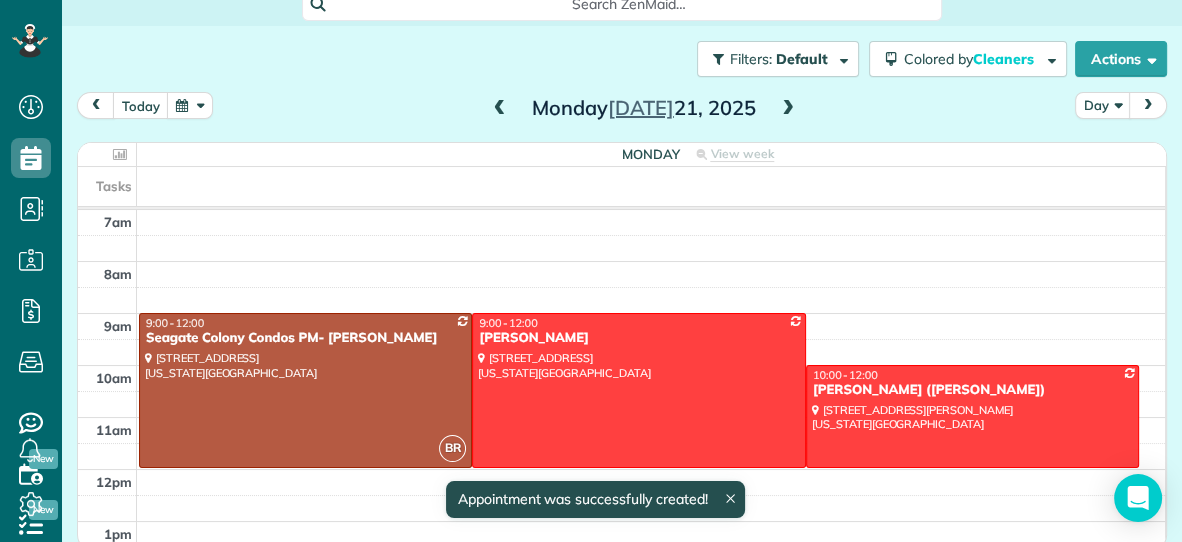 scroll, scrollTop: 98, scrollLeft: 0, axis: vertical 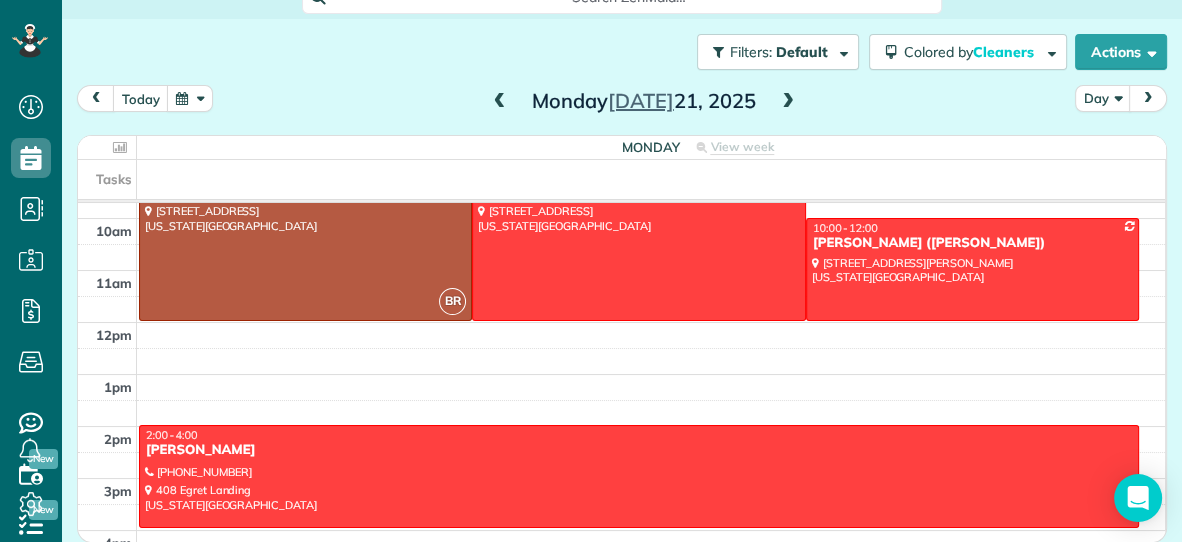 click at bounding box center [500, 102] 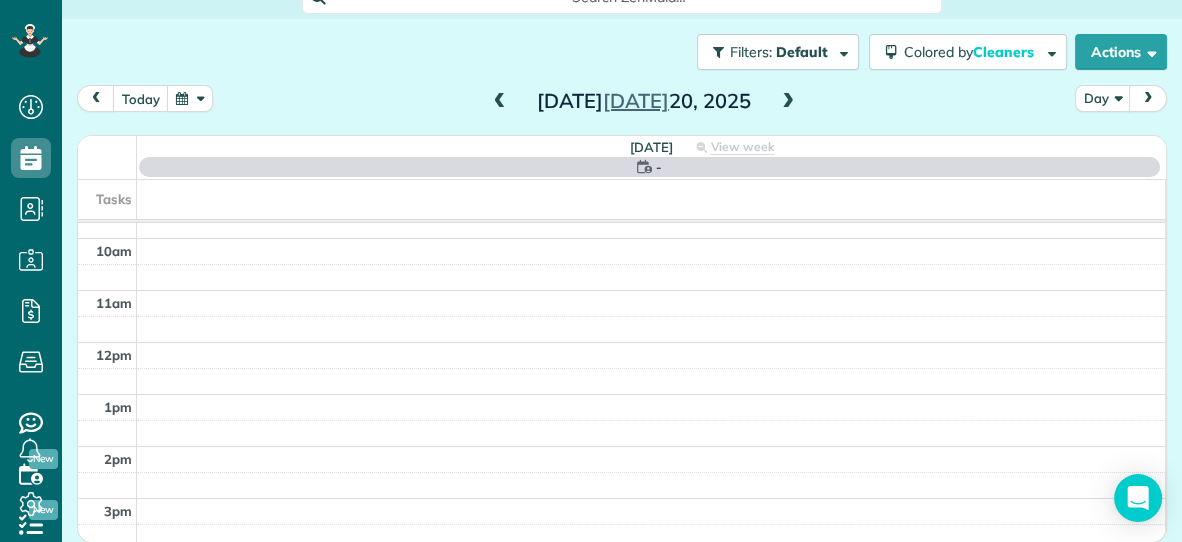 scroll, scrollTop: 0, scrollLeft: 0, axis: both 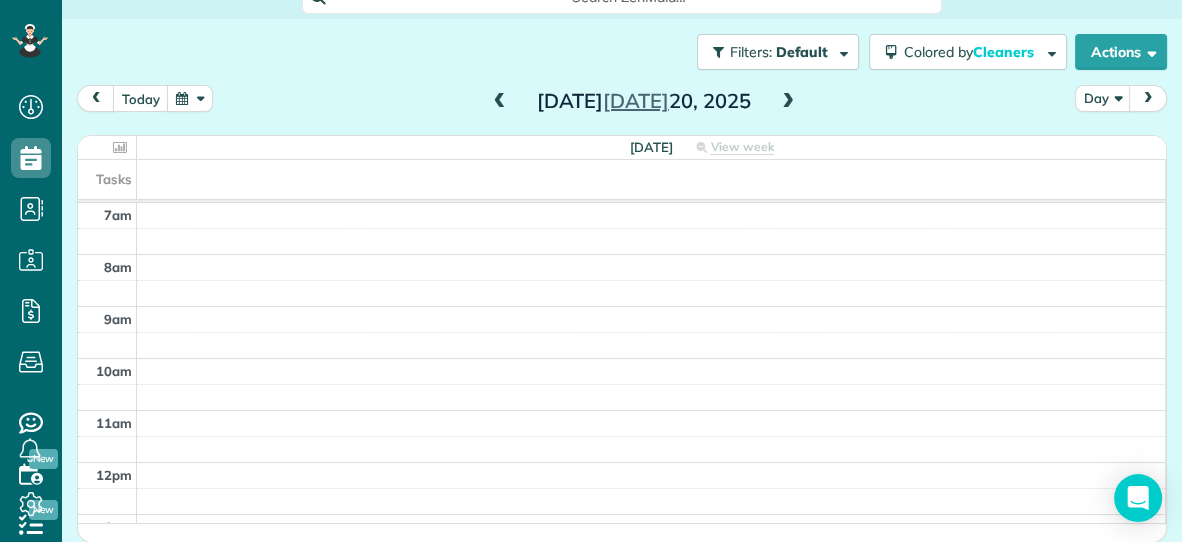 click at bounding box center [788, 102] 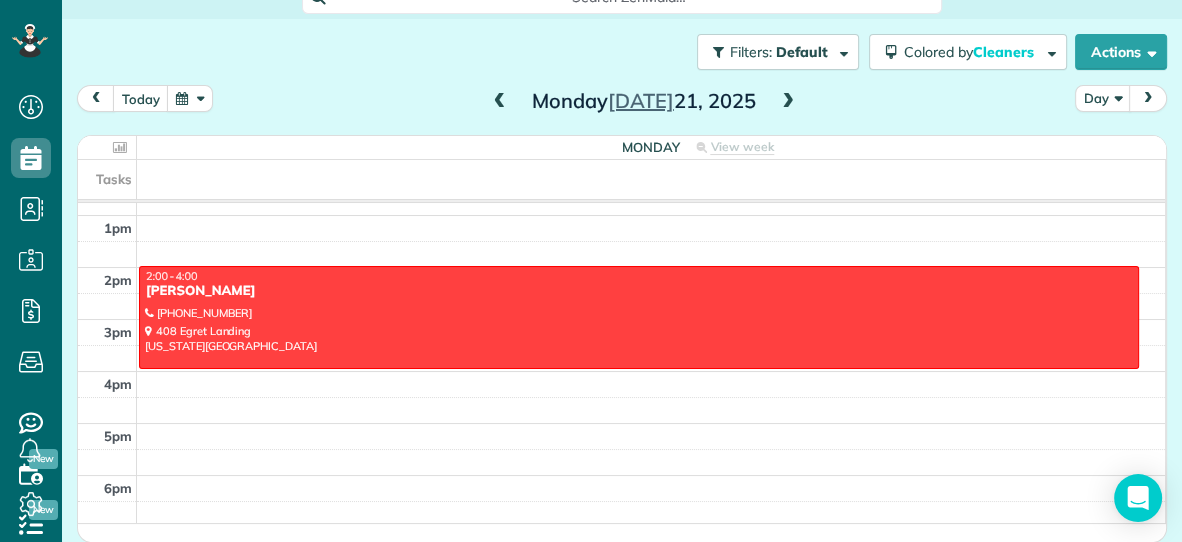 scroll, scrollTop: 0, scrollLeft: 0, axis: both 